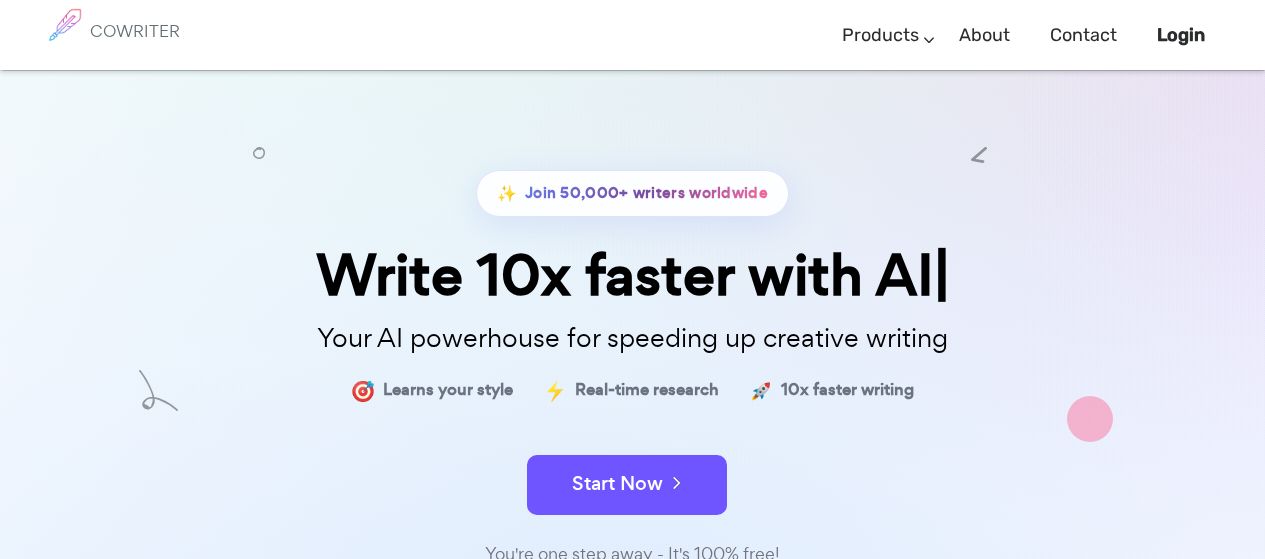 scroll, scrollTop: 100, scrollLeft: 0, axis: vertical 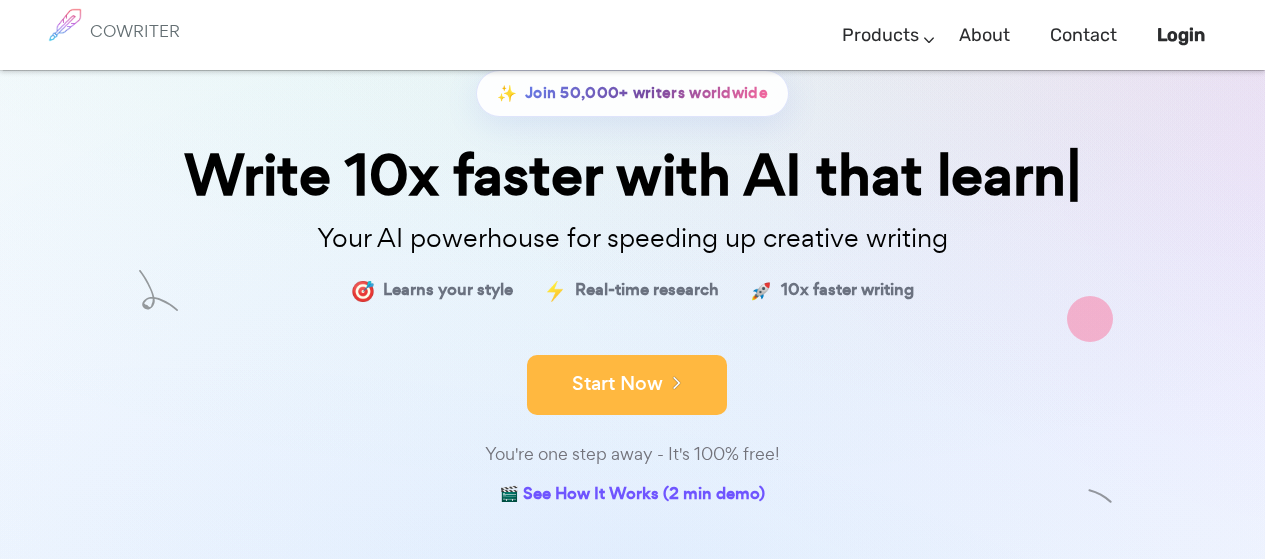 click on "Start Now" at bounding box center [627, 385] 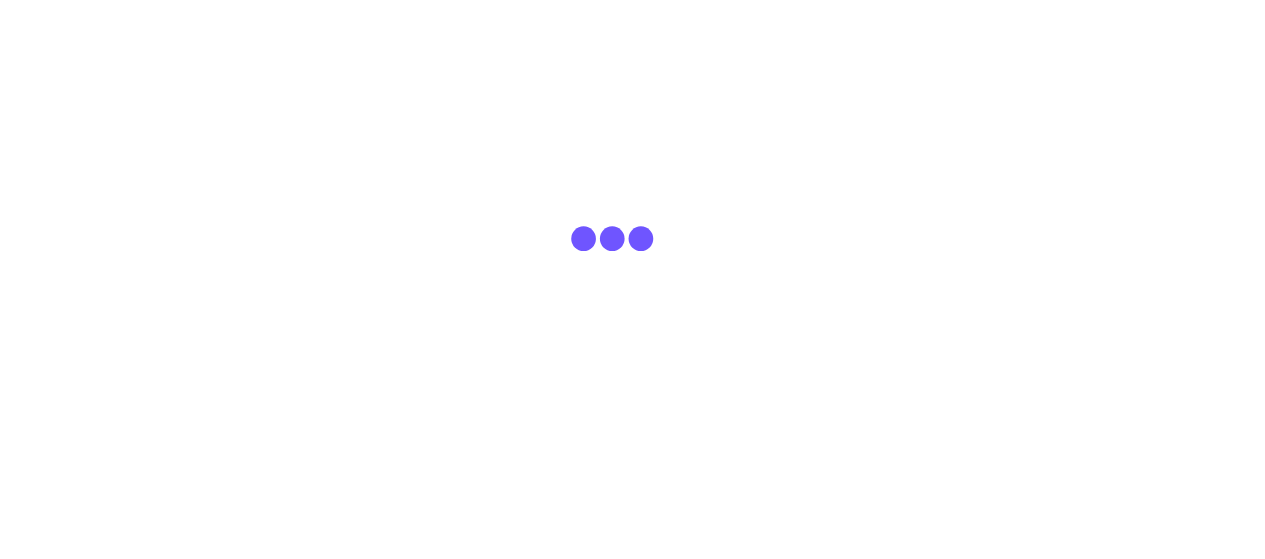 scroll, scrollTop: 0, scrollLeft: 0, axis: both 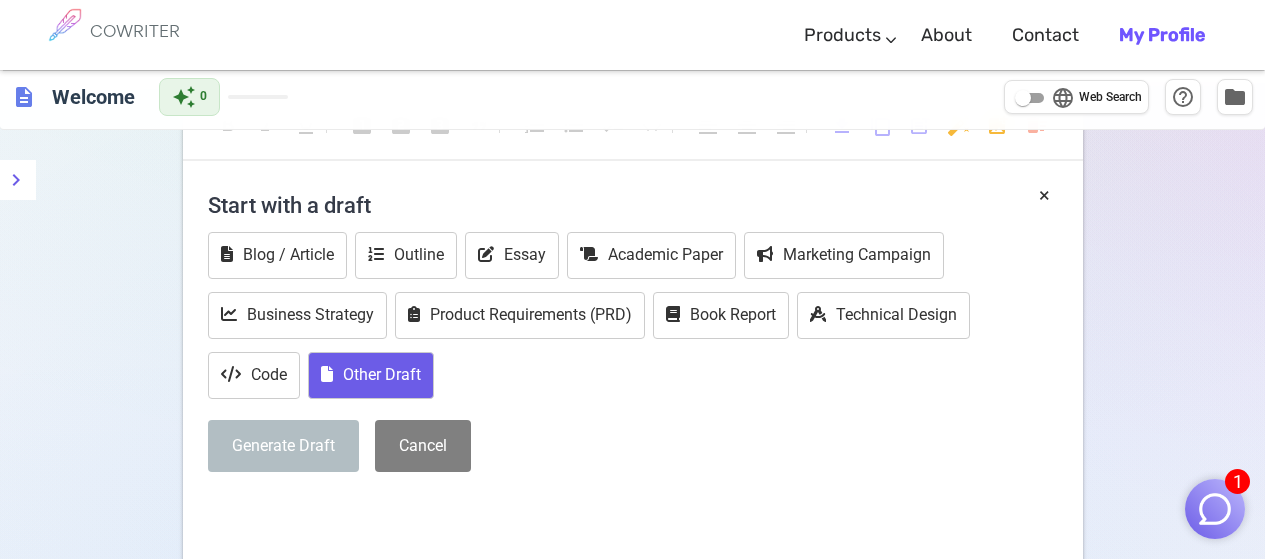 click on "Other Draft" at bounding box center [371, 375] 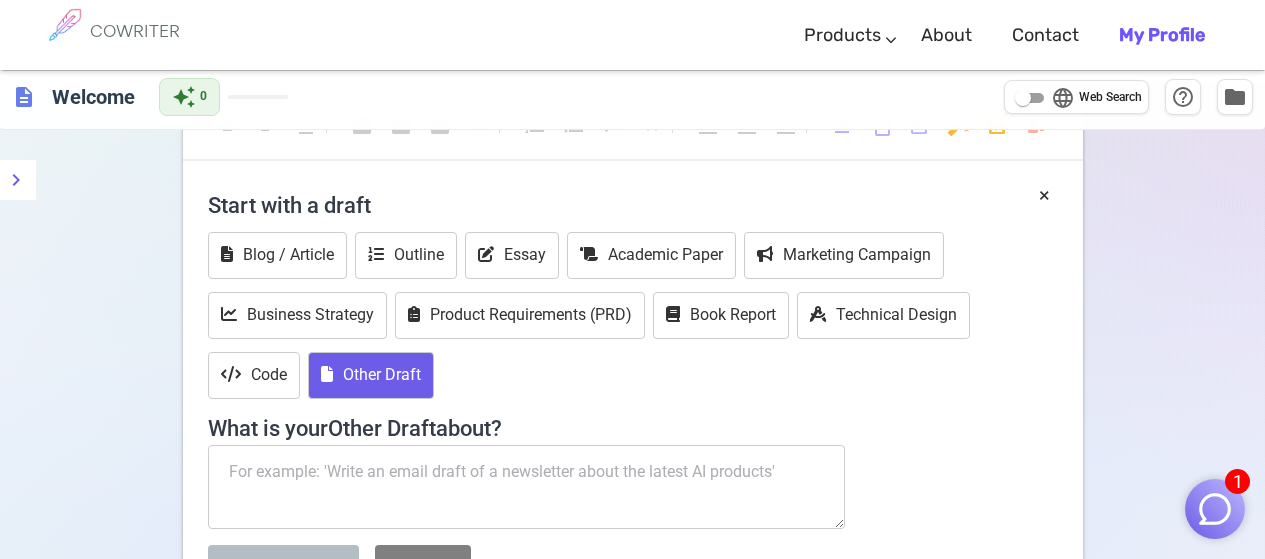scroll, scrollTop: 152, scrollLeft: 0, axis: vertical 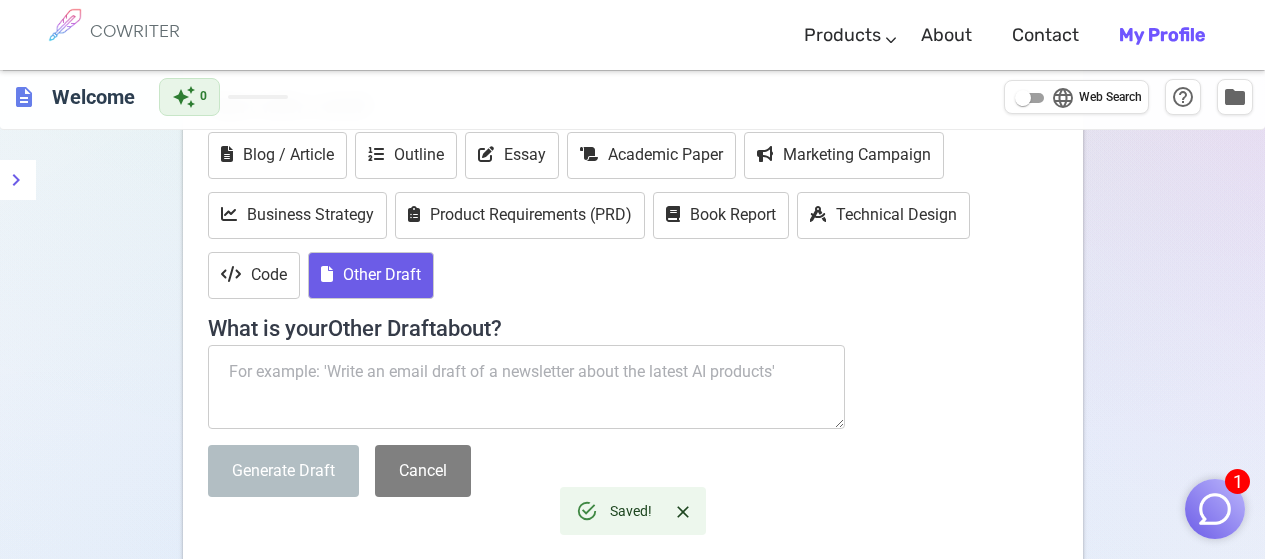 click at bounding box center (527, 387) 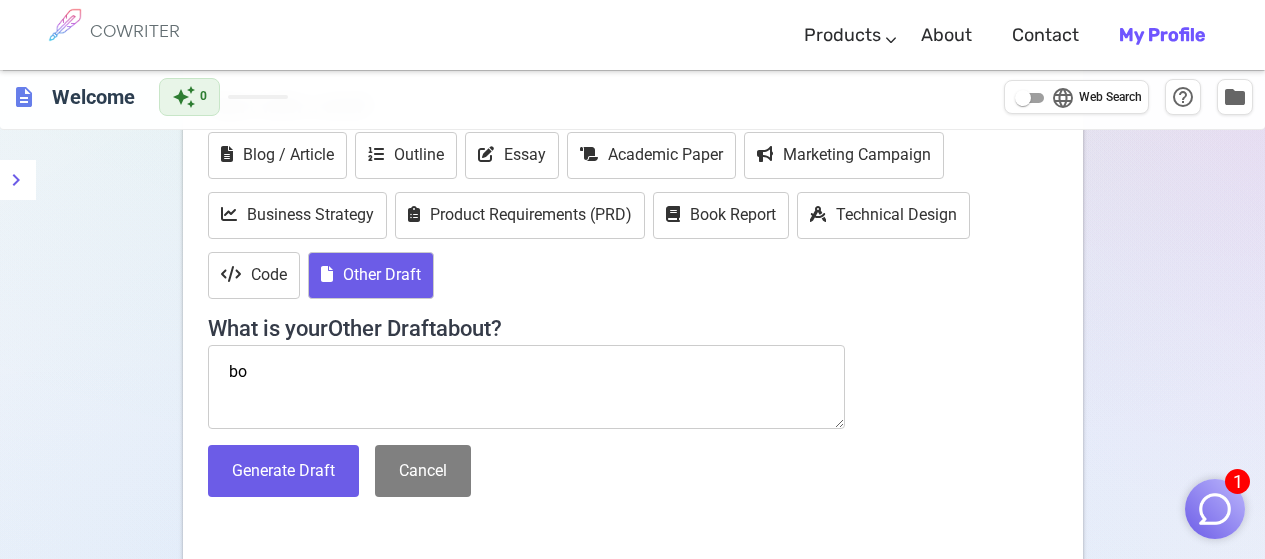 type on "b" 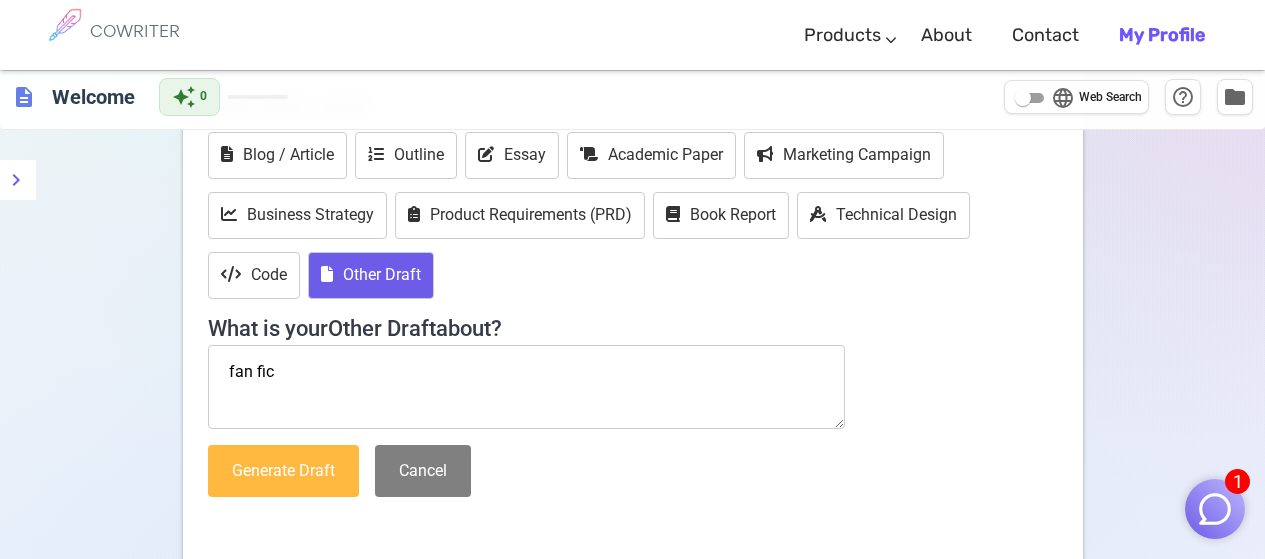 type on "fan fic" 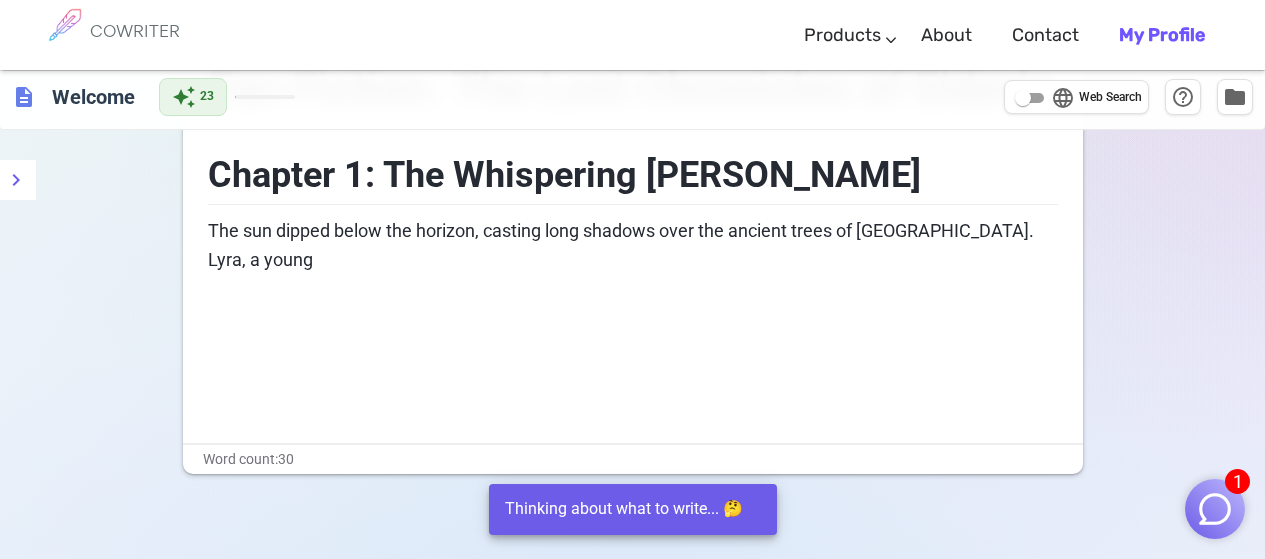 scroll, scrollTop: 200, scrollLeft: 0, axis: vertical 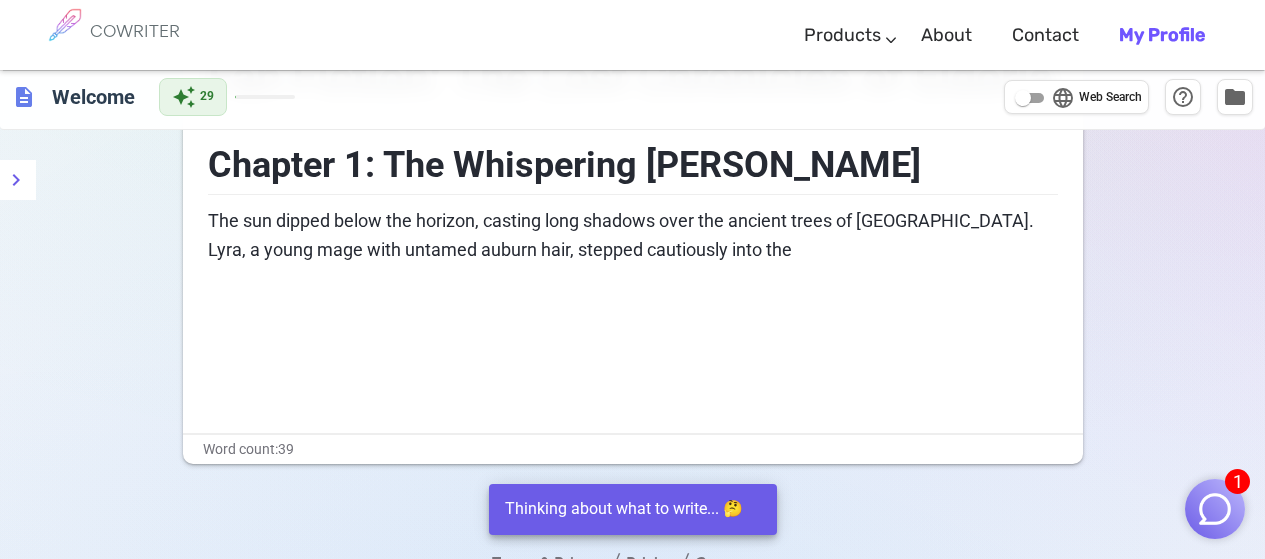 click on "Fan Fiction: The Lost Chronicles of Eldoria Chapter 1: The Whispering Woods The sun dipped below the horizon, casting long shadows over the ancient trees of Eldoria. Lyra, a young mage with untamed auburn hair, stepped cautiously into the" at bounding box center (633, 233) 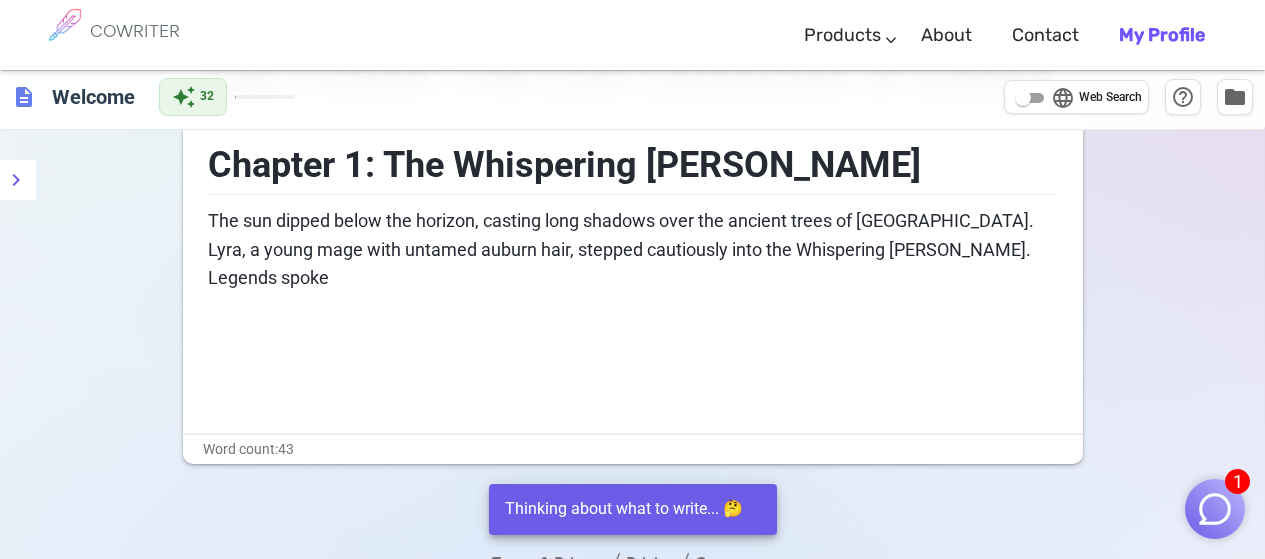 click on "Fan Fiction: The Lost Chronicles of Eldoria Chapter 1: The Whispering Woods The sun dipped below the horizon, casting long shadows over the ancient trees of Eldoria. Lyra, a young mage with untamed auburn hair, stepped cautiously into the Whispering Woods. Legends spoke" at bounding box center [633, 233] 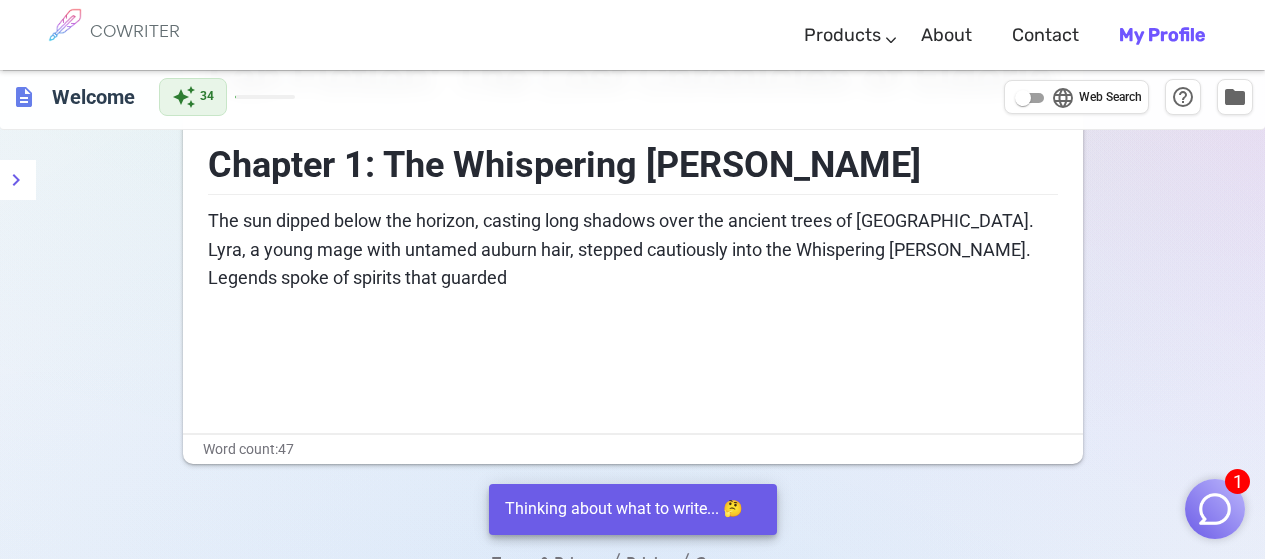 click on "The sun dipped below the horizon, casting long shadows over the ancient trees of Eldoria. Lyra, a young mage with untamed auburn hair, stepped cautiously into the Whispering Woods. Legends spoke of spirits that guarded" at bounding box center [623, 249] 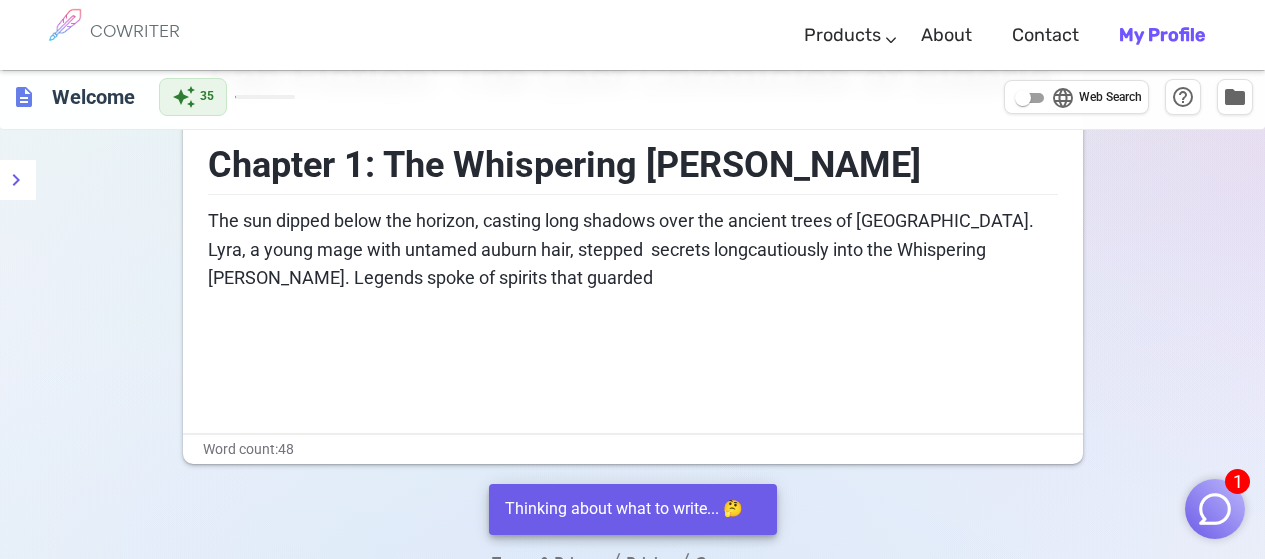 click on "The sun dipped below the horizon, casting long shadows over the ancient trees of Eldoria. Lyra, a young mage with untamed auburn hair, stepped  secrets longcautiously into the Whispering Woods. Legends spoke of spirits that guarded" at bounding box center (623, 249) 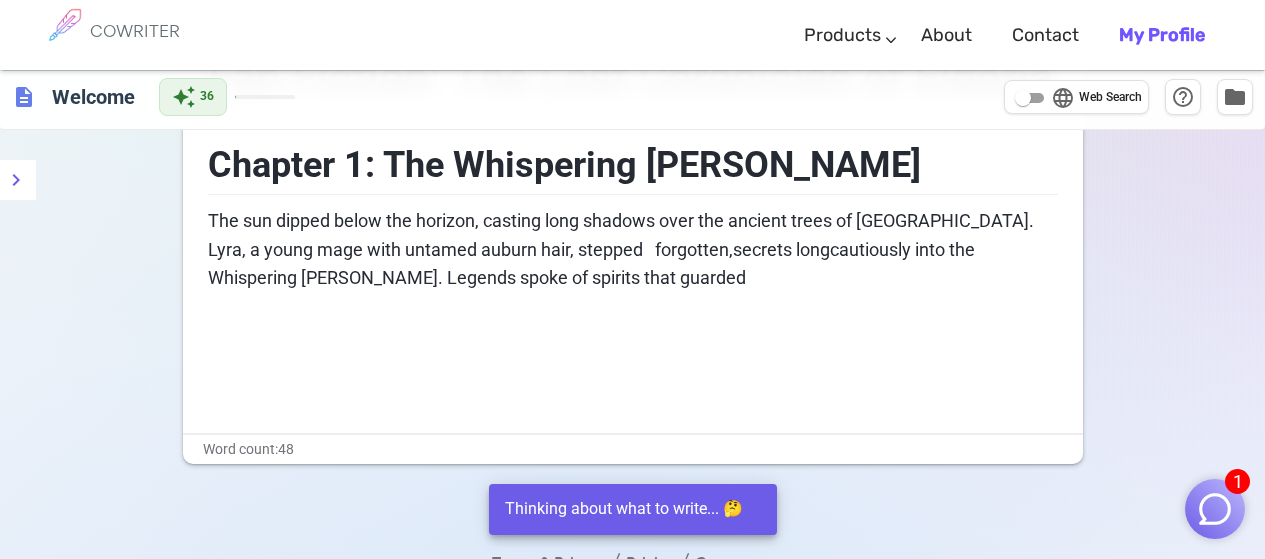 click on "The sun dipped below the horizon, casting long shadows over the ancient trees of Eldoria. Lyra, a young mage with untamed auburn hair, stepped   forgotten,secrets longcautiously into the Whispering Woods. Legends spoke of spirits that guarded" at bounding box center [623, 249] 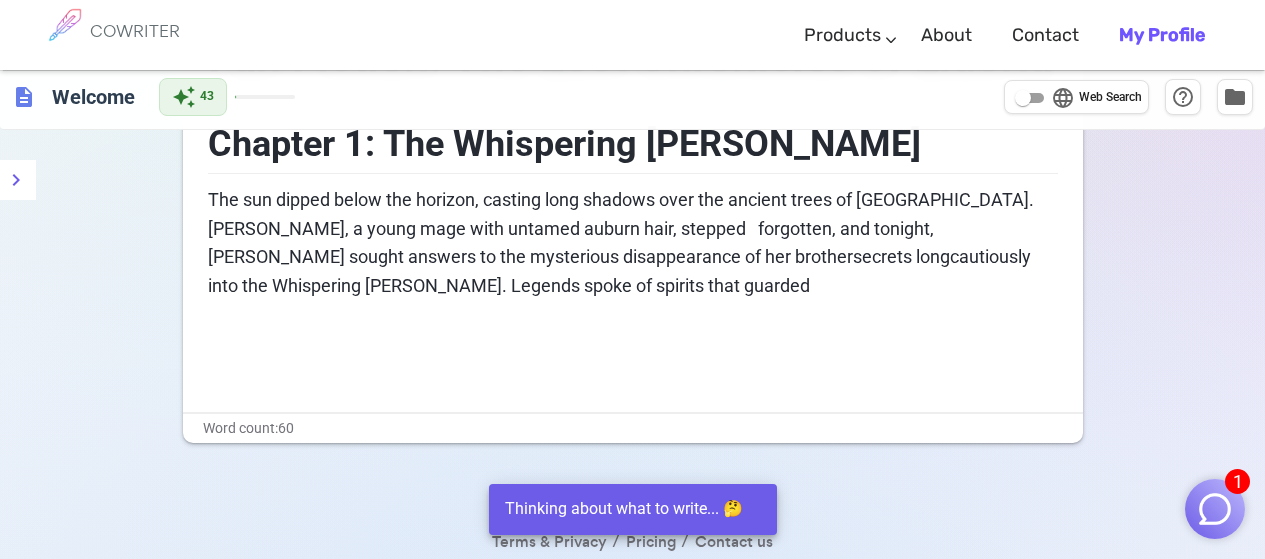 scroll, scrollTop: 252, scrollLeft: 0, axis: vertical 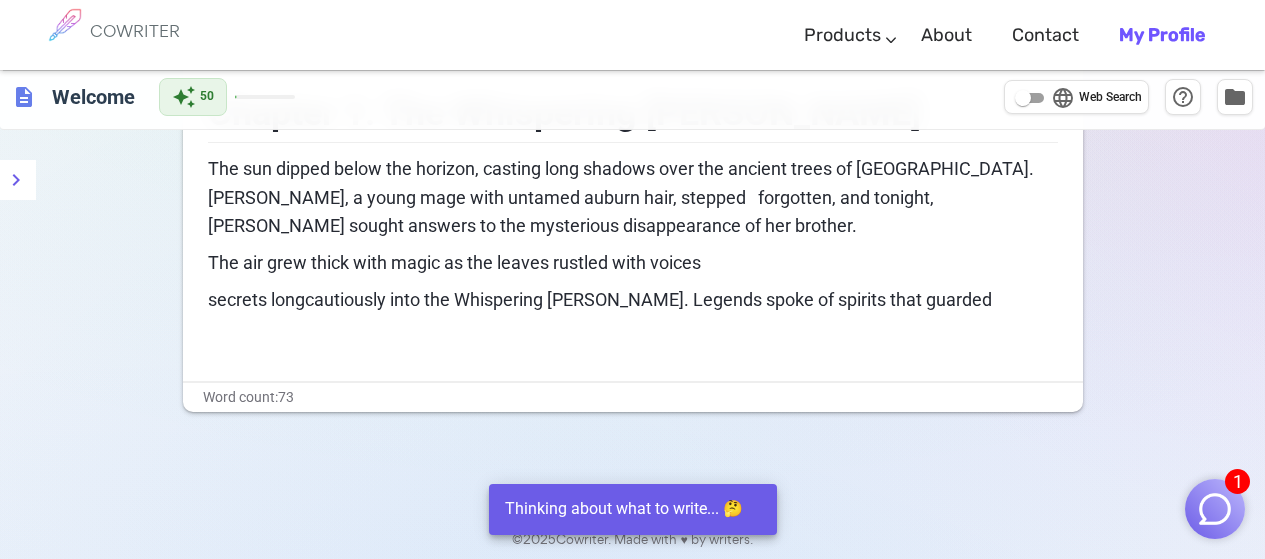 click on "The sun dipped below the horizon, casting long shadows over the ancient trees of Eldoria. Lyra, a young mage with untamed auburn hair, stepped   forgotten, and tonight, Lyra sought answers to the mysterious disappearance of her brother." at bounding box center [633, 198] 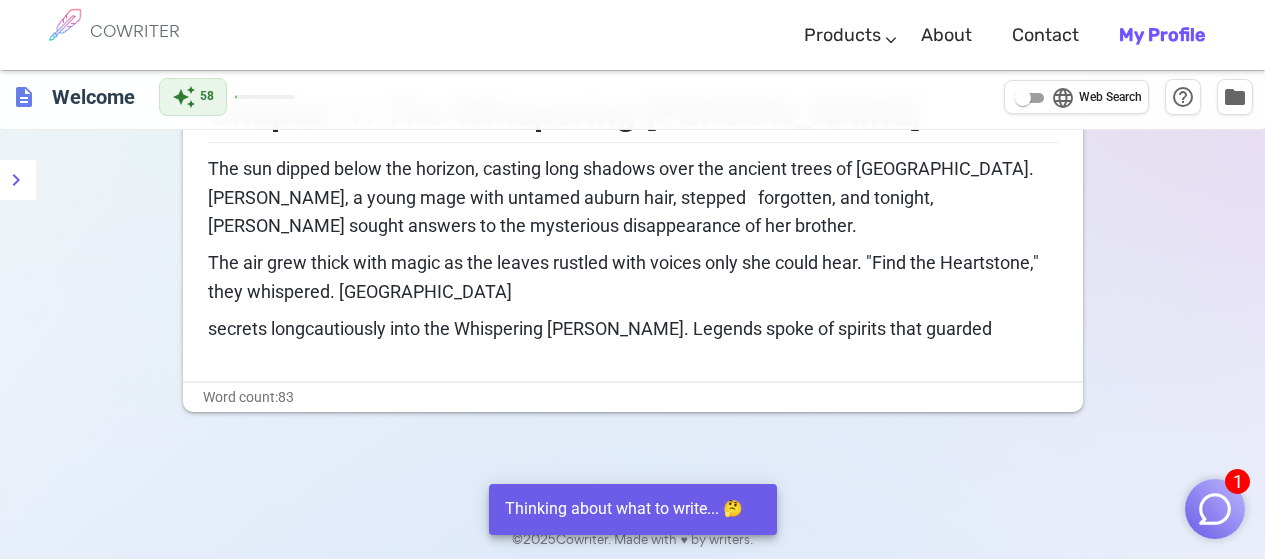 click on "The sun dipped below the horizon, casting long shadows over the ancient trees of Eldoria. Lyra, a young mage with untamed auburn hair, stepped   forgotten, and tonight, Lyra sought answers to the mysterious disappearance of her brother." at bounding box center [633, 198] 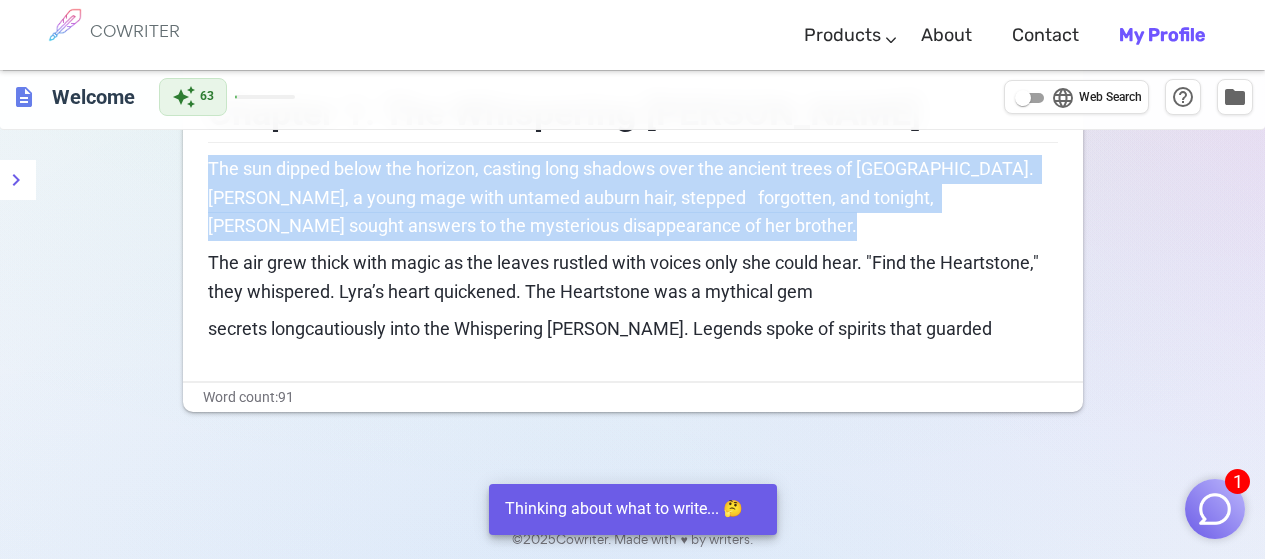 click on "The sun dipped below the horizon, casting long shadows over the ancient trees of Eldoria. Lyra, a young mage with untamed auburn hair, stepped   forgotten, and tonight, Lyra sought answers to the mysterious disappearance of her brother." at bounding box center (633, 198) 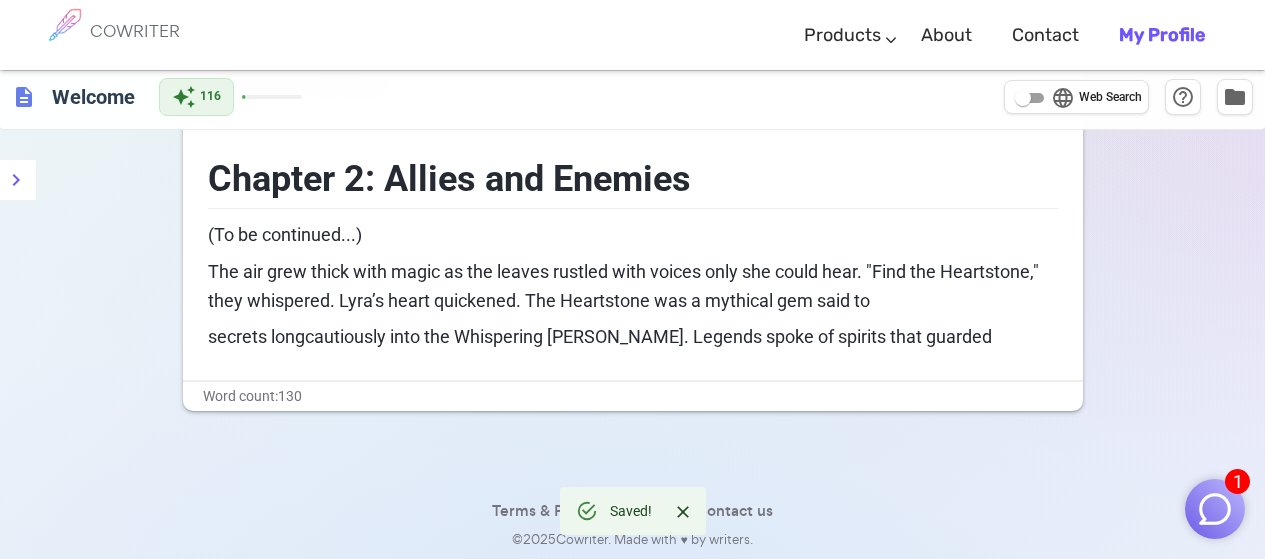 scroll, scrollTop: 553, scrollLeft: 0, axis: vertical 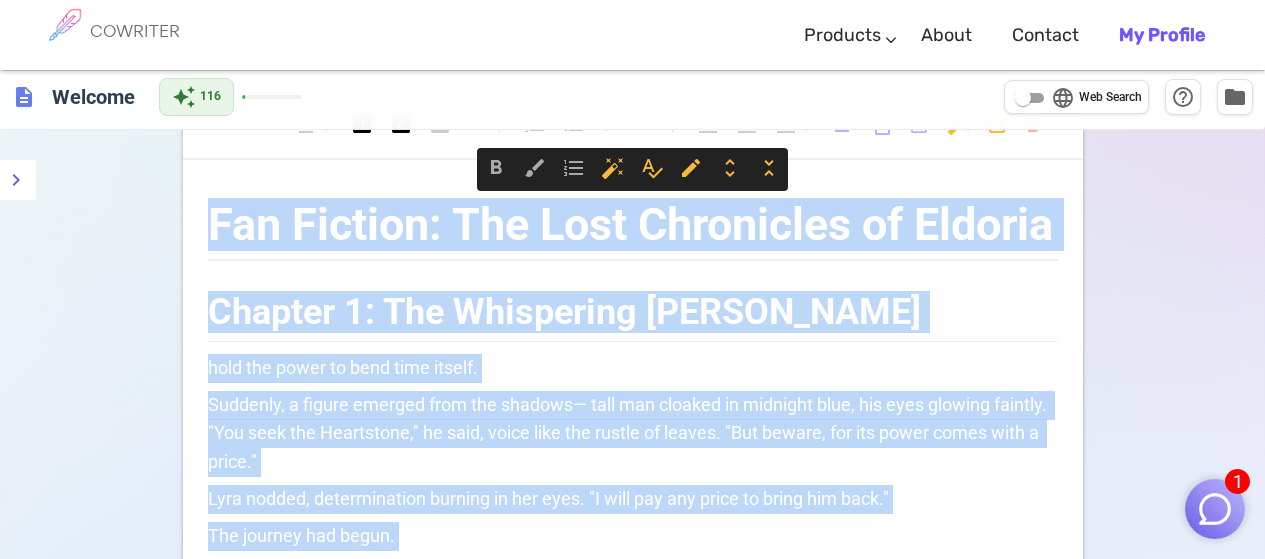 drag, startPoint x: 937, startPoint y: 343, endPoint x: 25, endPoint y: 228, distance: 919.2219 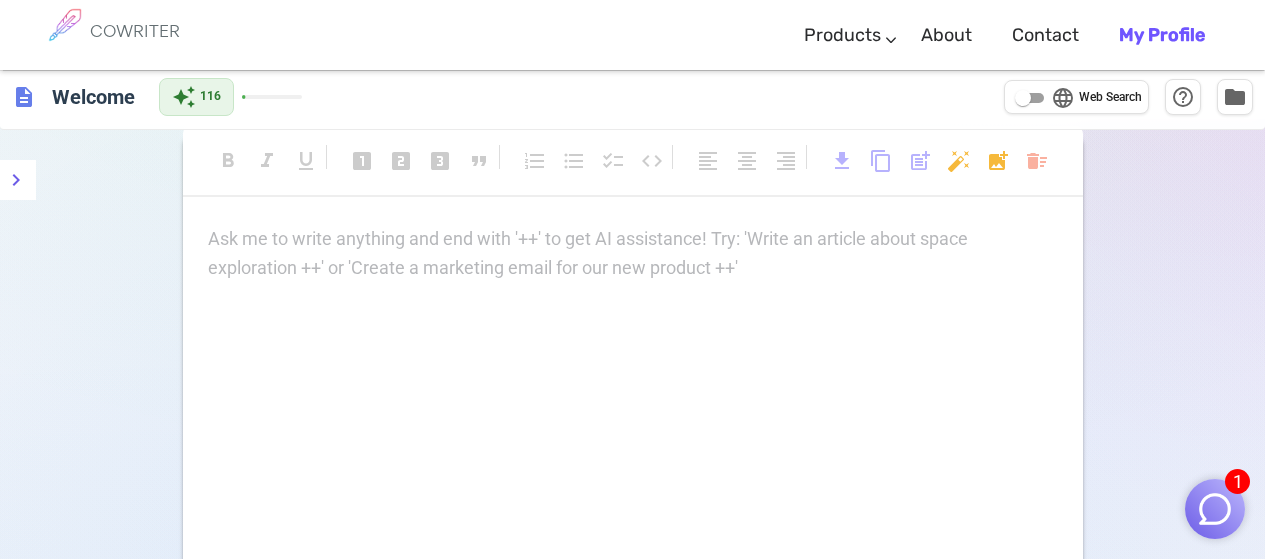 scroll, scrollTop: 0, scrollLeft: 0, axis: both 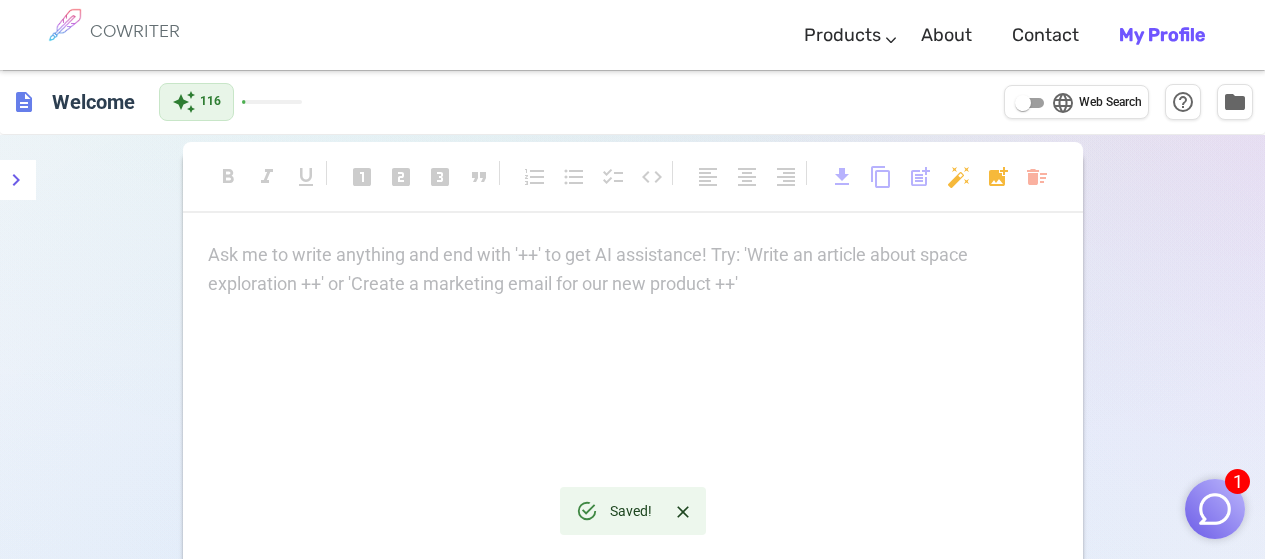 click on "Ask me to write anything and end with '++' to get AI assistance! Try: 'Write an article about space exploration ++' or 'Create a marketing email for our new product ++' ﻿" at bounding box center (633, 255) 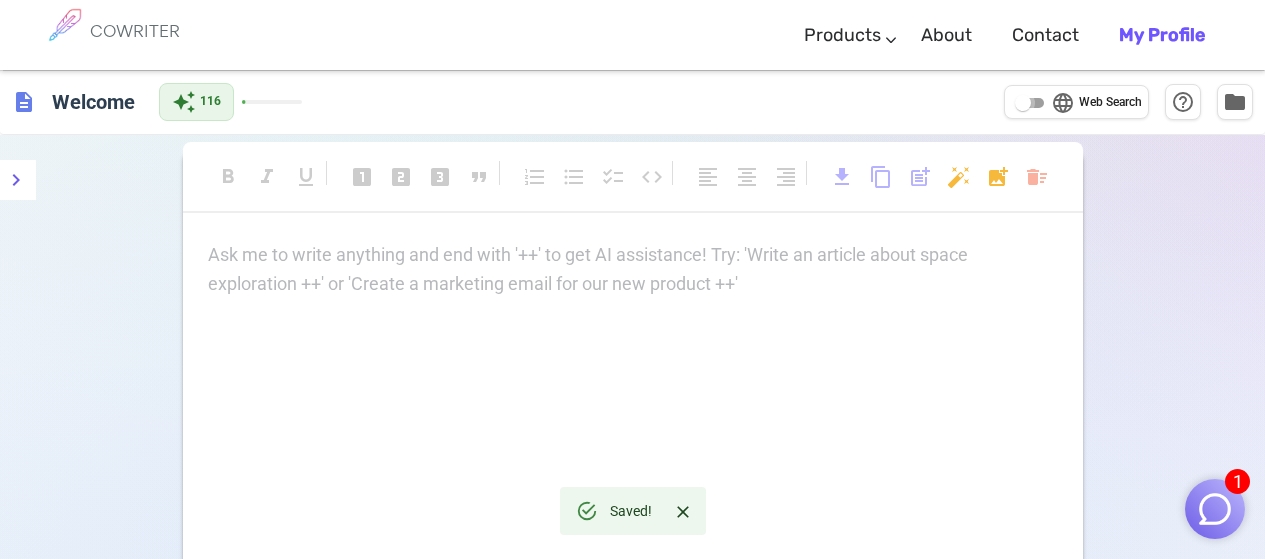 click on "language Web Search" at bounding box center (1023, 103) 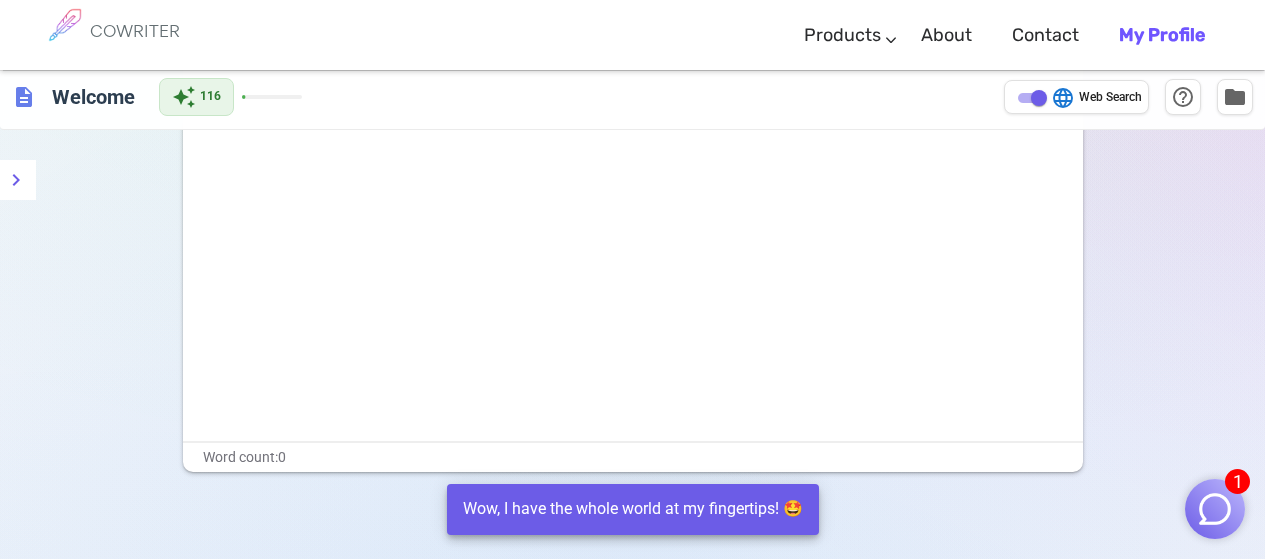 scroll, scrollTop: 0, scrollLeft: 0, axis: both 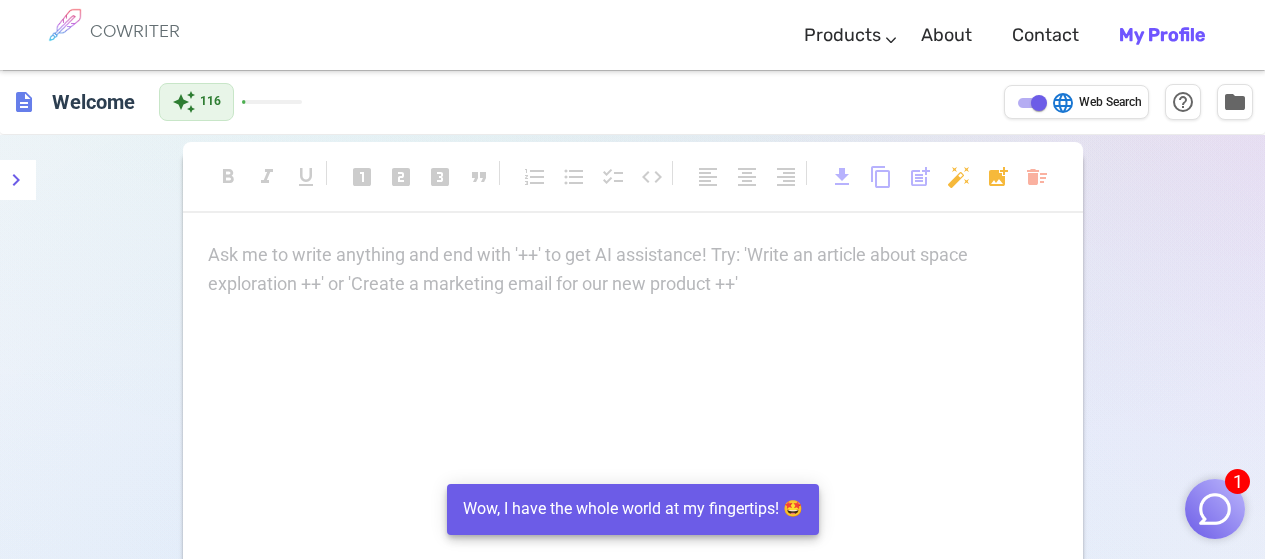 click on "Ask me to write anything and end with '++' to get AI assistance! Try: 'Write an article about space exploration ++' or 'Create a marketing email for our new product ++' ﻿" at bounding box center (633, 270) 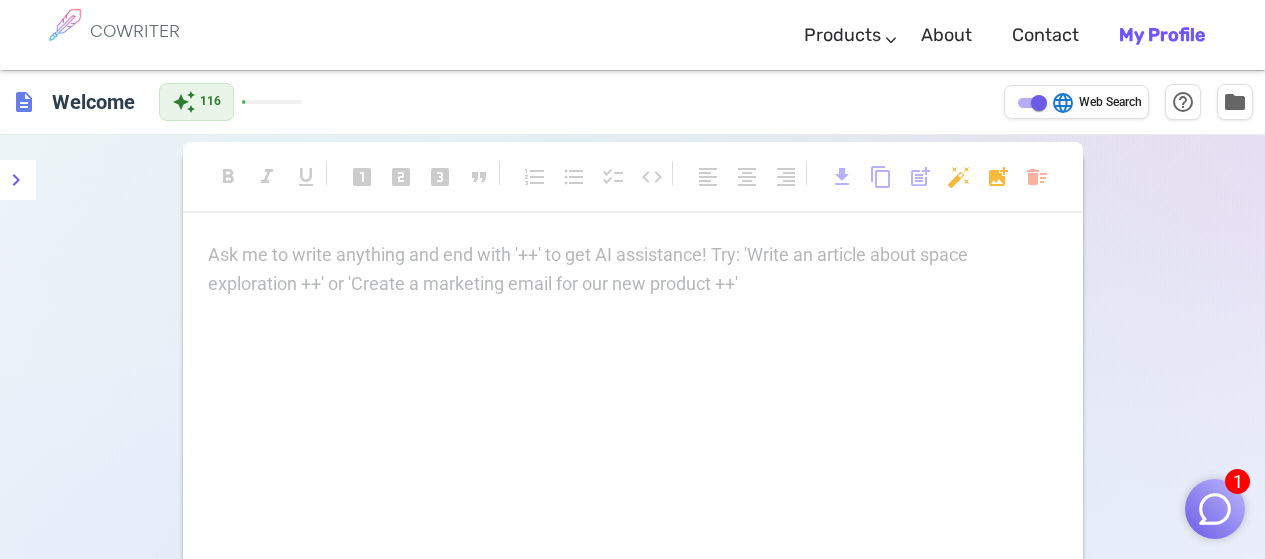 click on "format_bold format_italic format_underlined looks_one looks_two looks_3 format_quote format_list_numbered format_list_bulleted checklist code format_align_left format_align_center format_align_right download content_copy post_add auto_fix_high add_photo_alternate delete_sweep Ask me to write anything and end with '++' to get AI assistance! Try: 'Write an article about space exploration ++' or 'Create a marketing email for our new product ++' ﻿ Word count:  0" at bounding box center (633, 411) 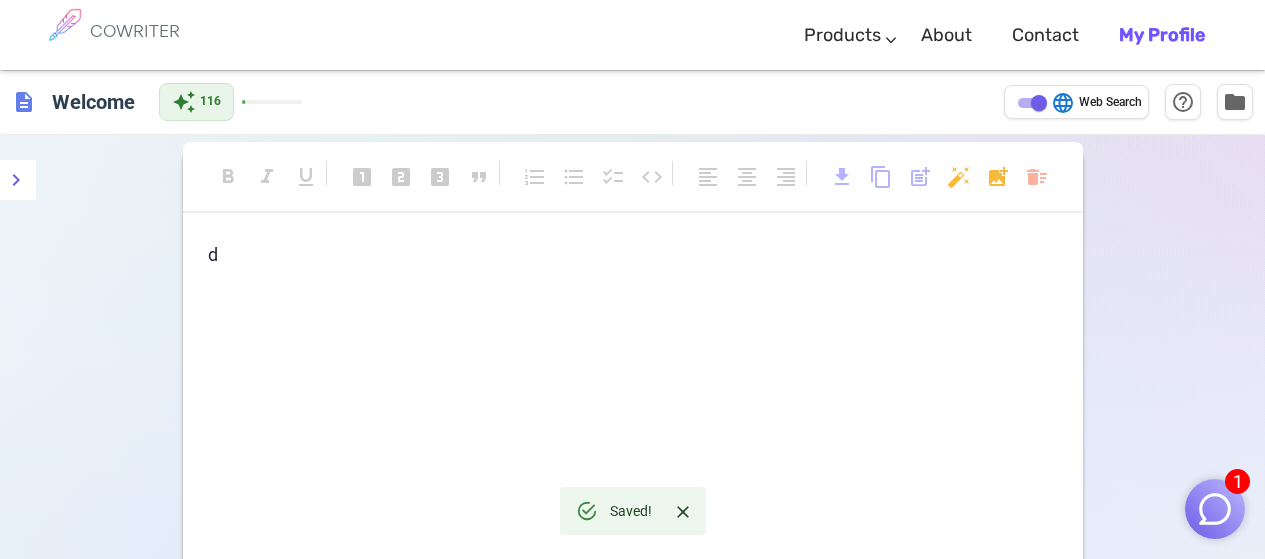type 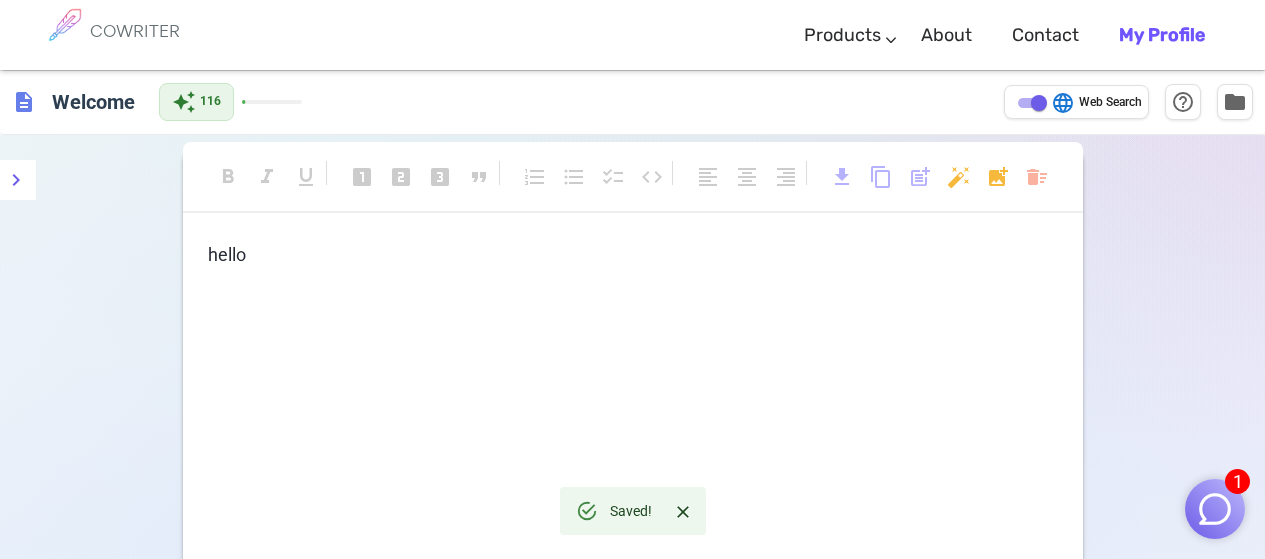 click on "hello" at bounding box center (633, 441) 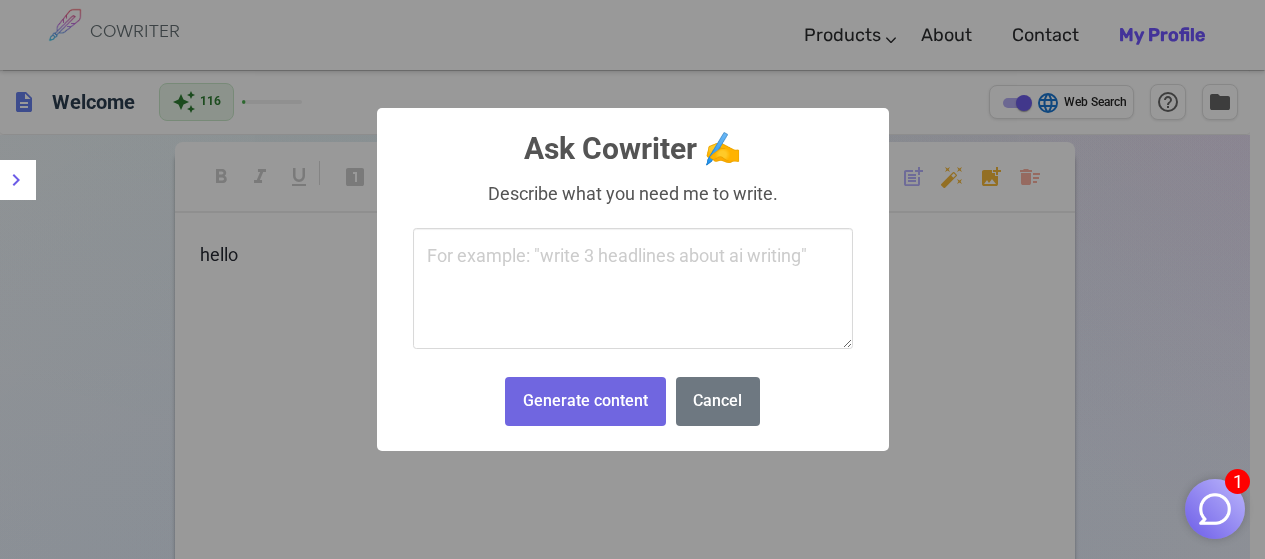 click on "1 COWRITER Products Writing Marketing Emails Images (soon) About Contact My Profile COWRITER Products Writing Marketing Emails Images (soon) About Feedback Contact My Profile description Welcome auto_awesome 116 language Web Search help_outline folder format_bold format_italic format_underlined looks_one looks_two looks_3 format_quote format_list_numbered format_list_bulleted checklist code format_align_left format_align_center format_align_right download content_copy post_add auto_fix_high add_photo_alternate delete_sweep hello  Word count:  1 Terms & Privacy / Pricing / Contact us ©  2025  Cowriter. Made with ♥ by writers.  format_bold brush format_list_numbered auto_fix_high spellcheck edit unfold_more unfold_less Ask AI to write anything. You can also press ⌘+E. × Ask Cowriter ✍️ Describe what you need me to write. Generate content No Cancel" at bounding box center (632, 409) 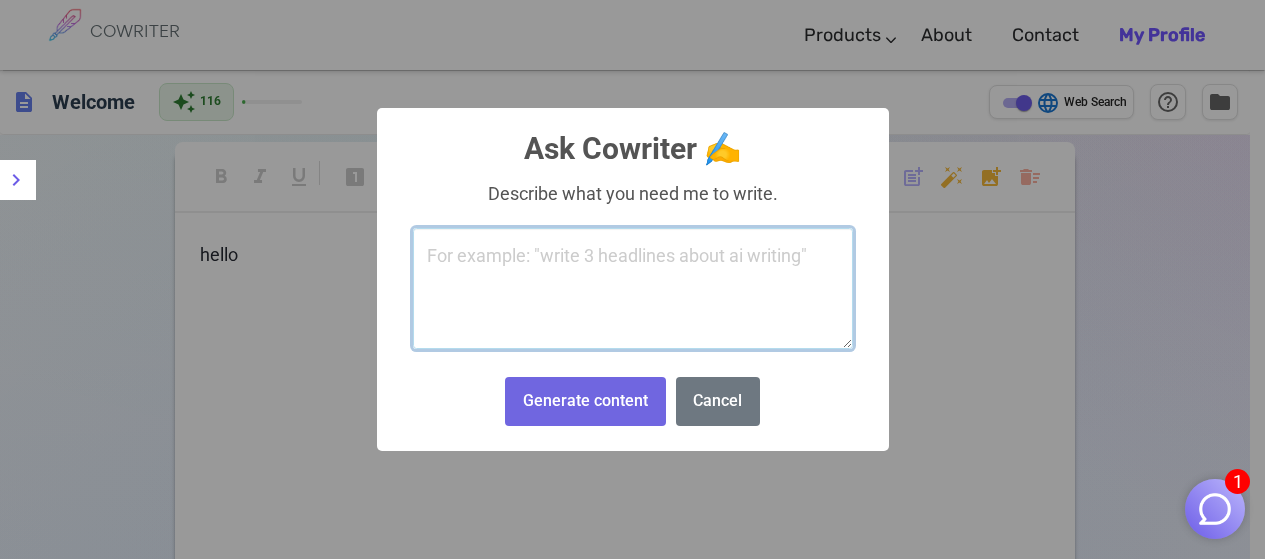 paste on "alright help me write a fanfic about yellowjackets specifically about two ships ([PERSON_NAME] and [PERSON_NAME])
It begins at a party. The party they were in the pilot and then [PERSON_NAME] just had a fight with [PERSON_NAME]. So, during that fight, like every fight with her bestfriend, [PERSON_NAME] gets really like overwhelmed inside and I know we're just a really good to her ride Home was supposed to be [PERSON_NAME].  And [PERSON_NAME] is a her golden boy boyfriend. she couldn't find him after the fight with [PERSON_NAME]. In the fact, I want to be uh, really implied that she is like [PERSON_NAME] and [PERSON_NAME] Are you're like missing? Which is obvious that they're probably sleeping together.  But [PERSON_NAME] doesn't think about it doesnt even come to mind. She like obviously, but their both were supposed to be  her ride  home and she can't find them and she obviously doesn't want to talk to [PERSON_NAME] and get her to take her home, so instead So then she gets super drunk like superdrunk. And she it's a party in the [PERSON_NAME]. A. But she gets super drunk and she goes to Like..." 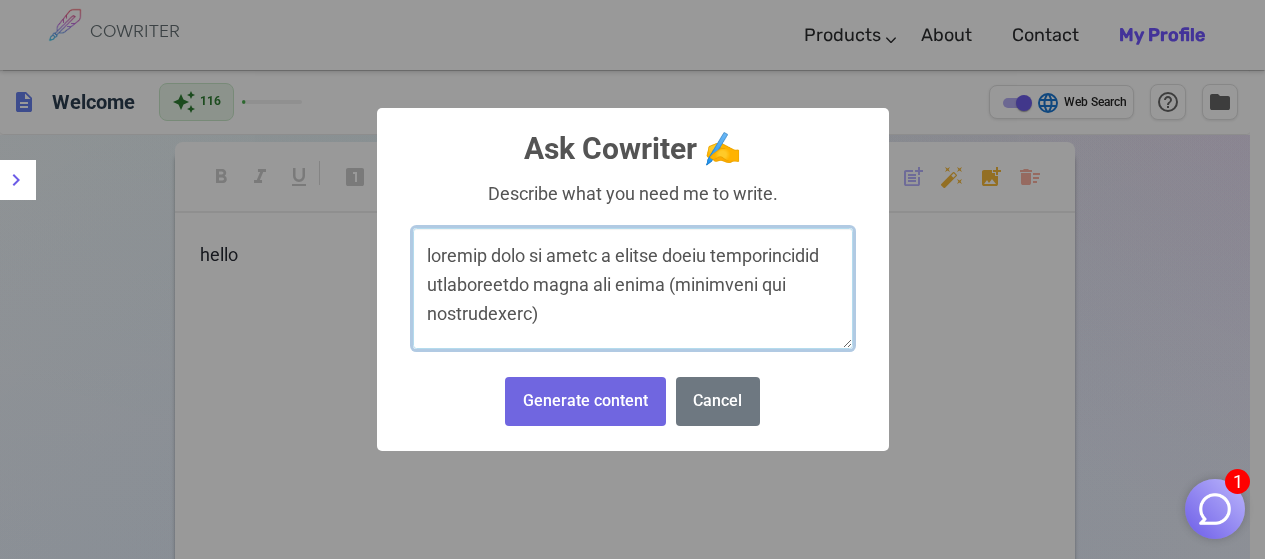 scroll, scrollTop: 1849, scrollLeft: 0, axis: vertical 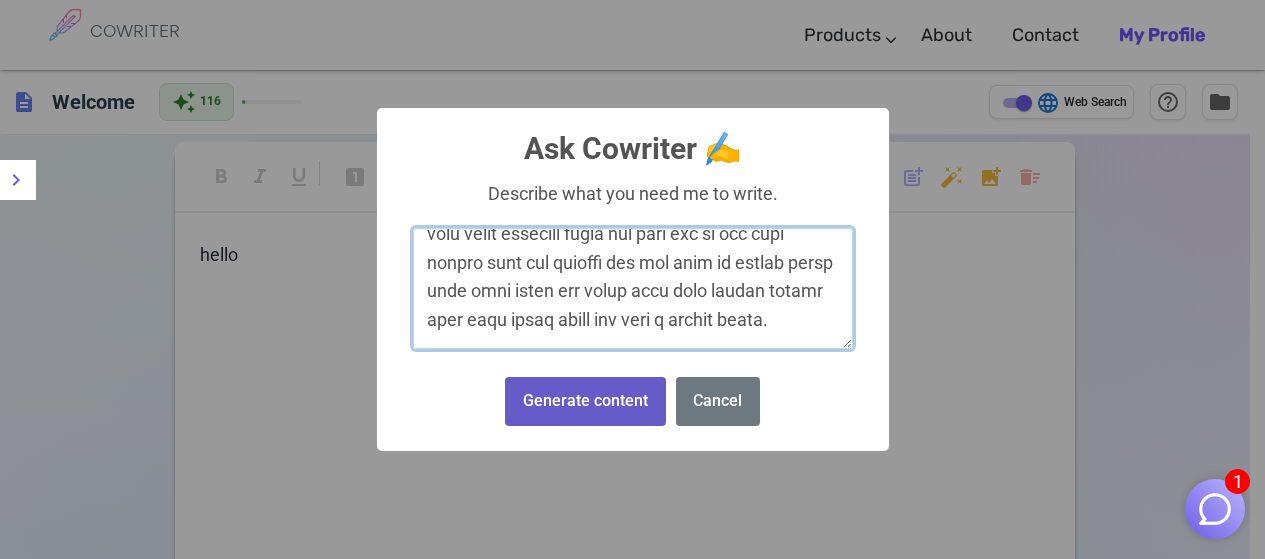 type on "alright help me write a fanfic about yellowjackets specifically about two ships ([PERSON_NAME] and [PERSON_NAME])
It begins at a party. The party they were in the pilot and then [PERSON_NAME] just had a fight with [PERSON_NAME]. So, during that fight, like every fight with her bestfriend, [PERSON_NAME] gets really like overwhelmed inside and I know we're just a really good to her ride Home was supposed to be [PERSON_NAME].  And [PERSON_NAME] is a her golden boy boyfriend. she couldn't find him after the fight with [PERSON_NAME]. In the fact, I want to be uh, really implied that she is like [PERSON_NAME] and [PERSON_NAME] Are you're like missing? Which is obvious that they're probably sleeping together.  But [PERSON_NAME] doesn't think about it doesnt even come to mind. She like obviously, but their both were supposed to be  her ride  home and she can't find them and she obviously doesn't want to talk to [PERSON_NAME] and get her to take her home, so instead So then she gets super drunk like superdrunk. And she it's a party in the [PERSON_NAME]. A. But she gets super drunk and she goes to Like..." 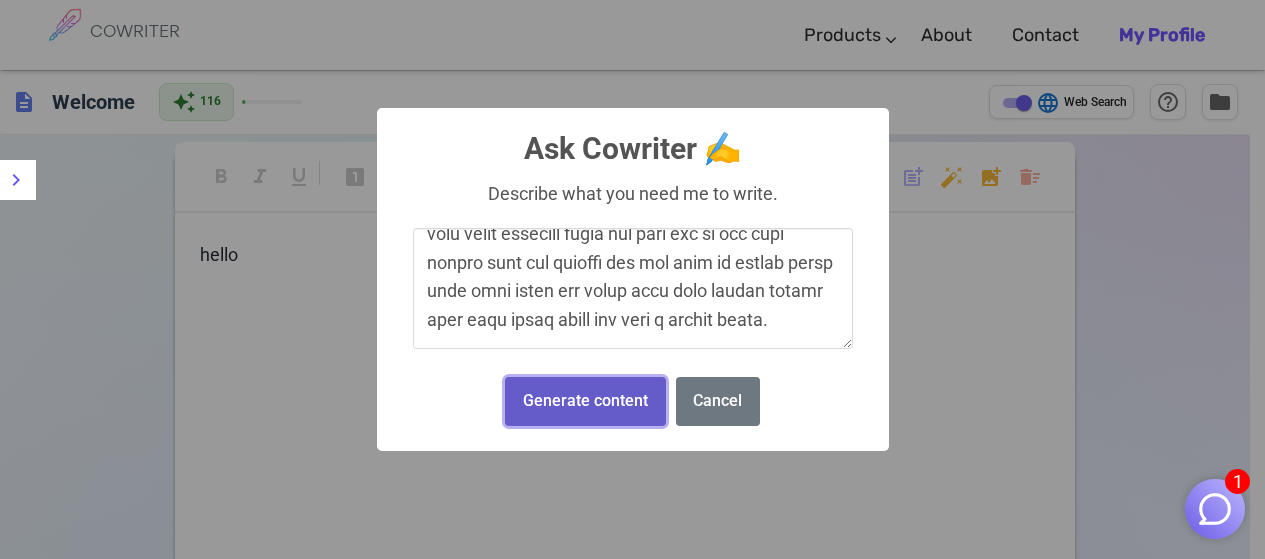 click on "Generate content" at bounding box center [585, 401] 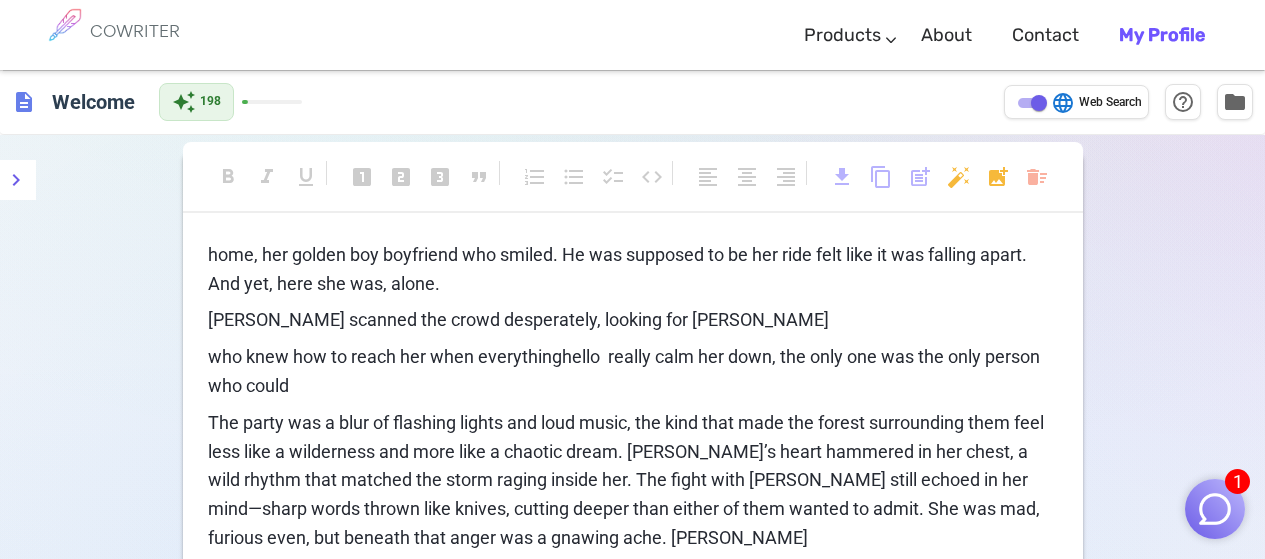 drag, startPoint x: 338, startPoint y: 249, endPoint x: 110, endPoint y: 268, distance: 228.7903 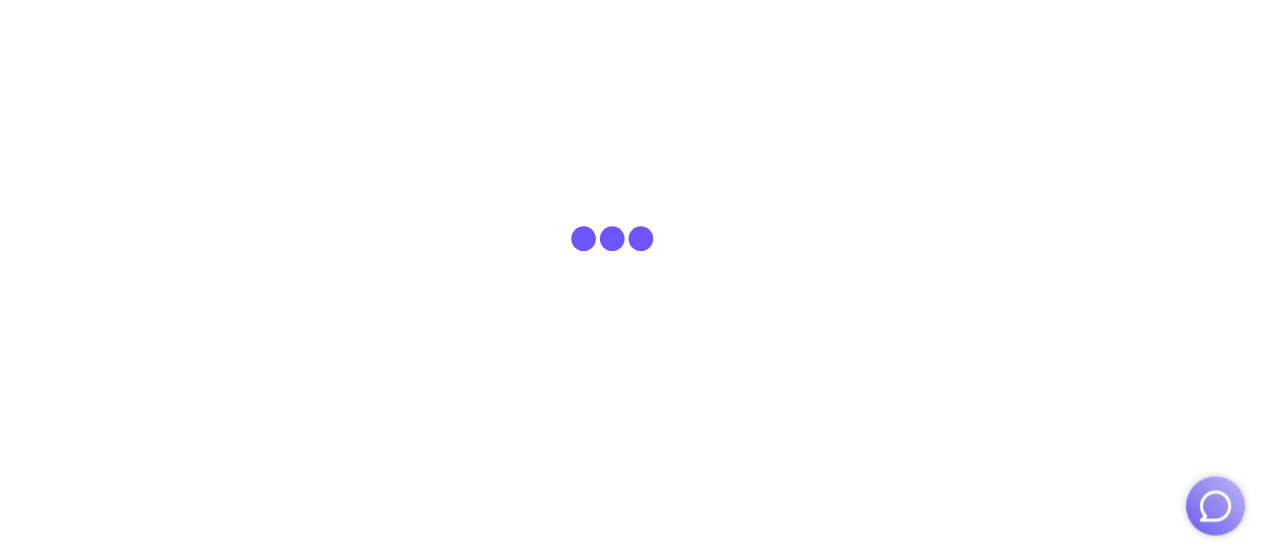 scroll, scrollTop: 0, scrollLeft: 0, axis: both 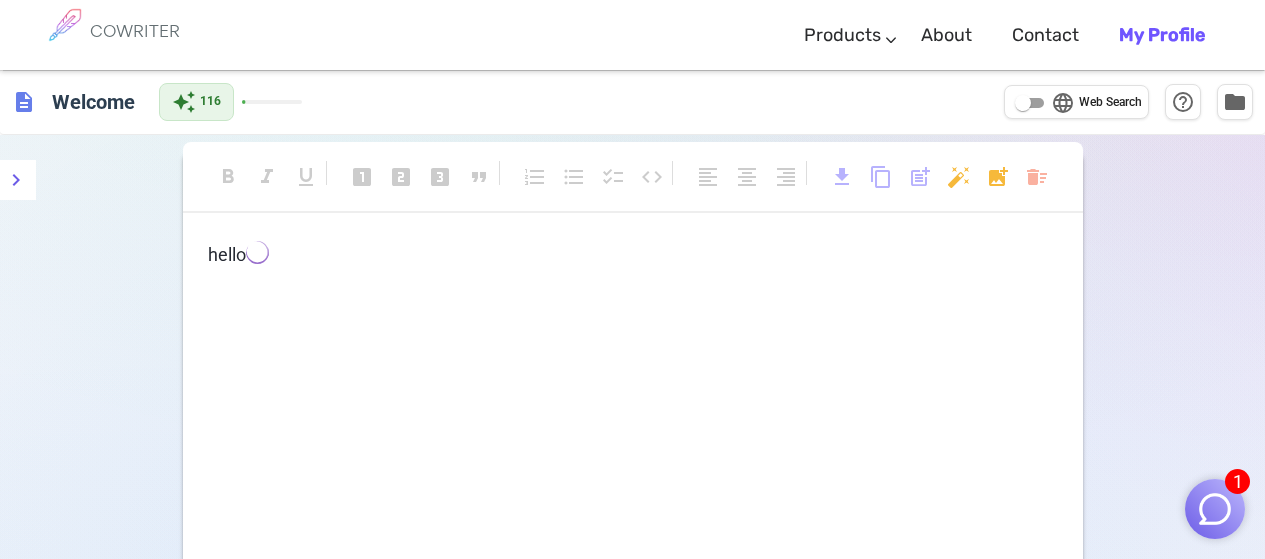 click on "hello  ﻿ ﻿" at bounding box center [633, 441] 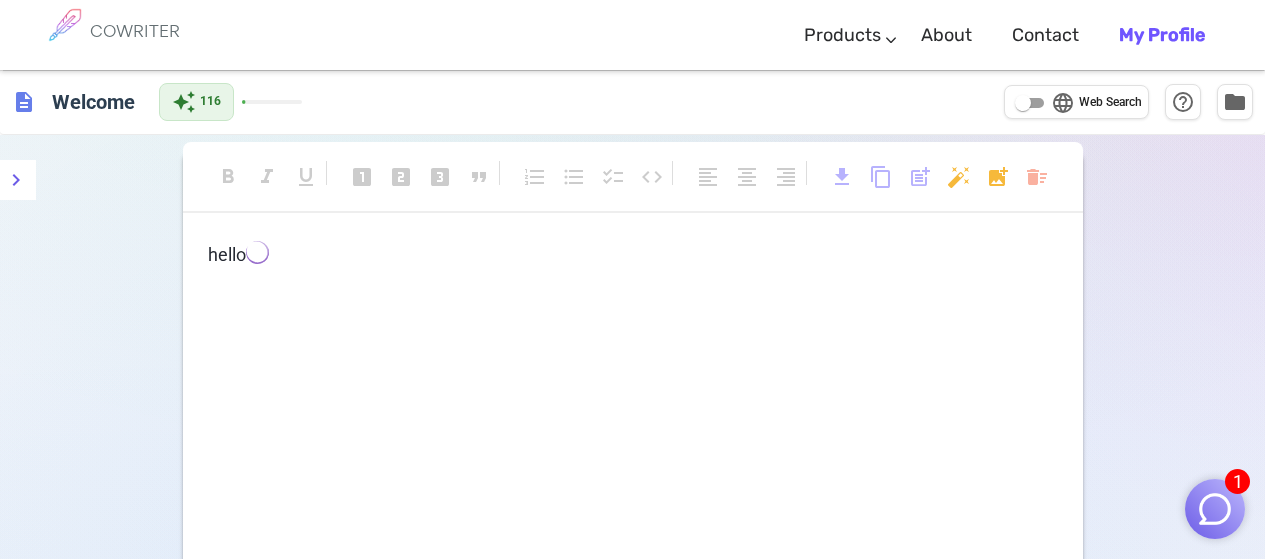 click on "hello" at bounding box center [227, 254] 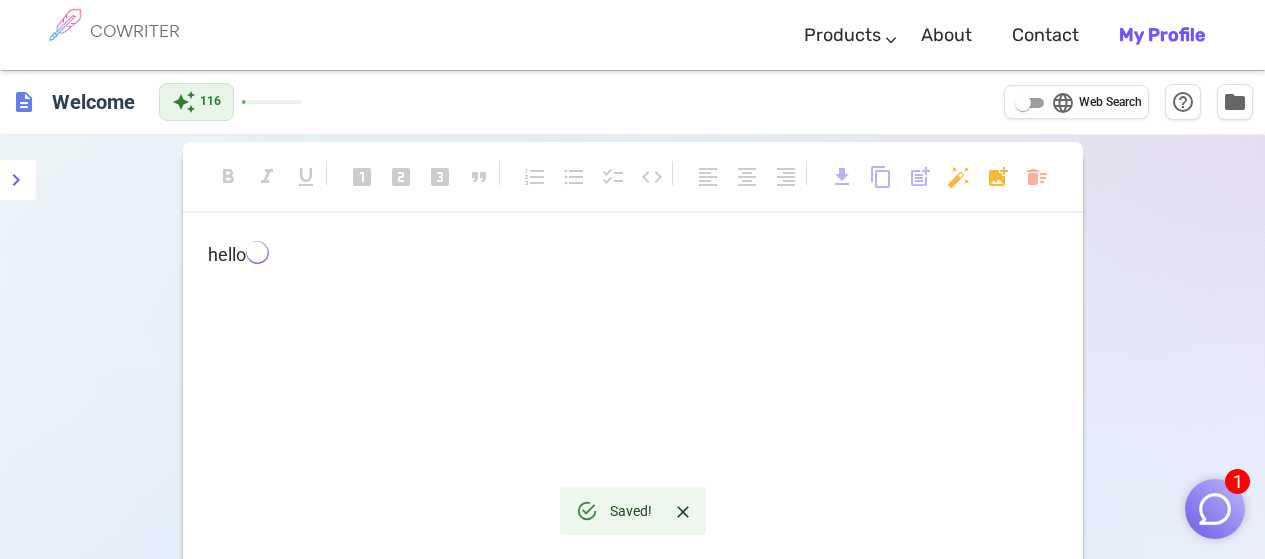 click on "hello" at bounding box center (227, 254) 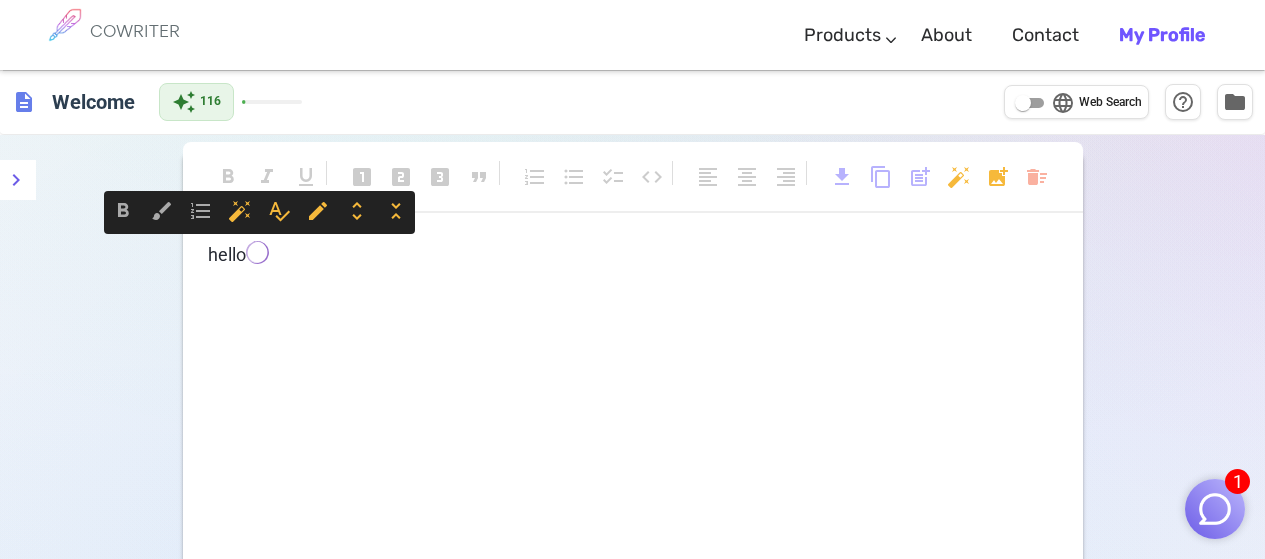 click on "hello" at bounding box center [227, 254] 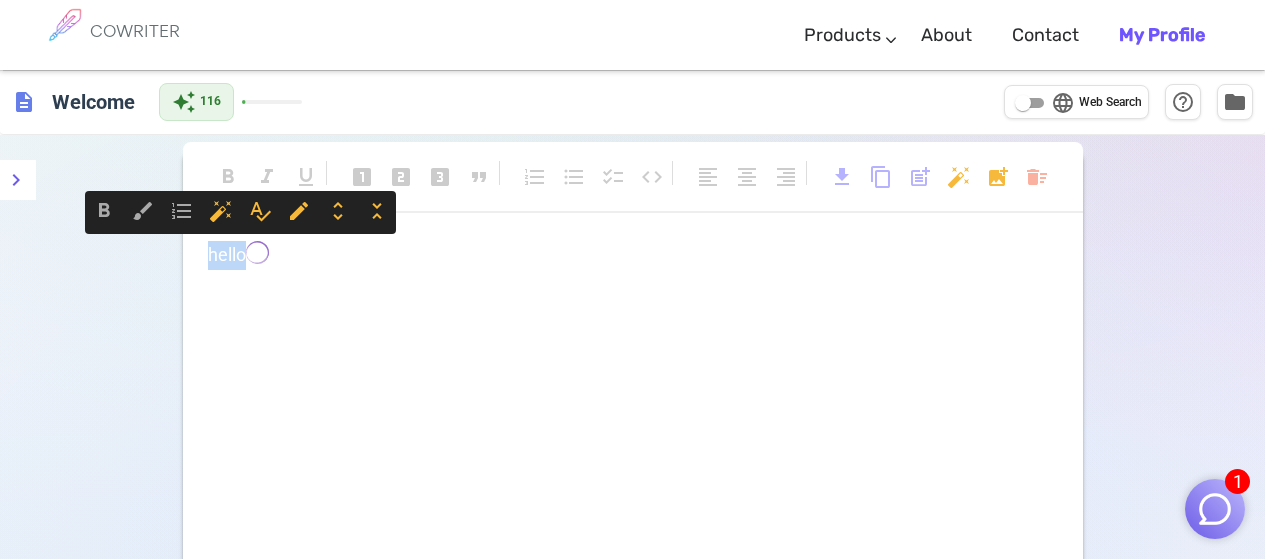 click on "hello" at bounding box center (227, 254) 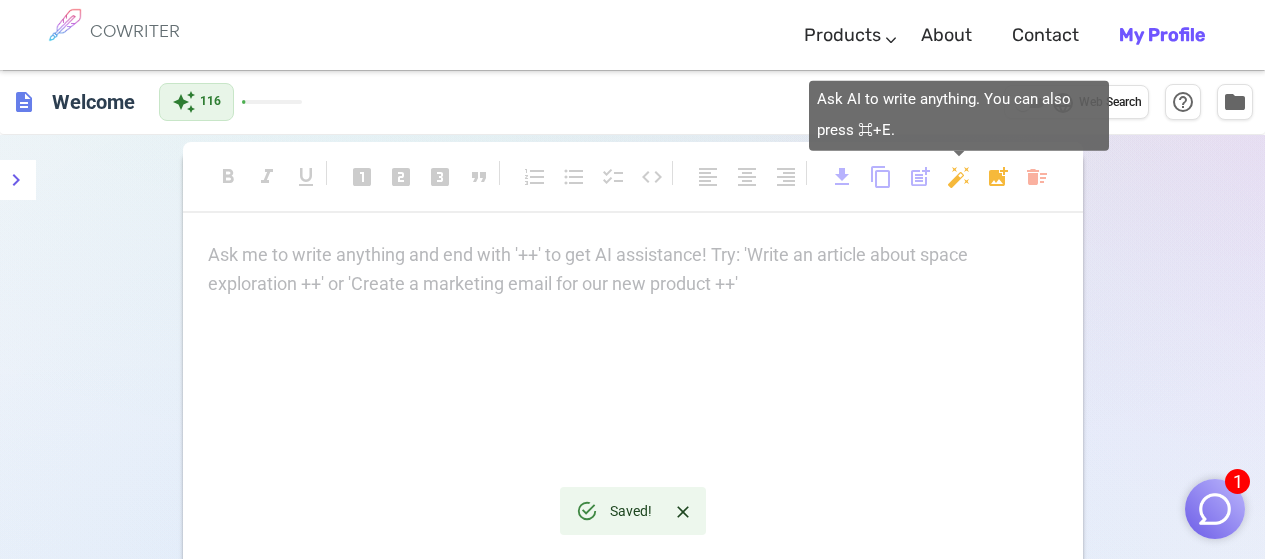 click on "1 COWRITER Products Writing Marketing Emails Images (soon) About Contact My Profile COWRITER Products Writing Marketing Emails Images (soon) About Feedback Contact My Profile description Welcome auto_awesome 116 language Web Search help_outline folder format_bold format_italic format_underlined looks_one looks_two looks_3 format_quote format_list_numbered format_list_bulleted checklist code format_align_left format_align_center format_align_right download content_copy post_add auto_fix_high add_photo_alternate delete_sweep Ask me to write anything and end with '++' to get AI assistance! Try: 'Write an article about space exploration ++' or 'Create a marketing email for our new product ++' ﻿ Word count:  0 Saved! Terms & Privacy / Pricing / Contact us ©  2025  Cowriter. Made with ♥ by writers.  format_bold brush format_list_numbered auto_fix_high spellcheck edit unfold_more unfold_less Add a new draft template Ask AI to write anything. You can also press ⌘+E." at bounding box center (632, 410) 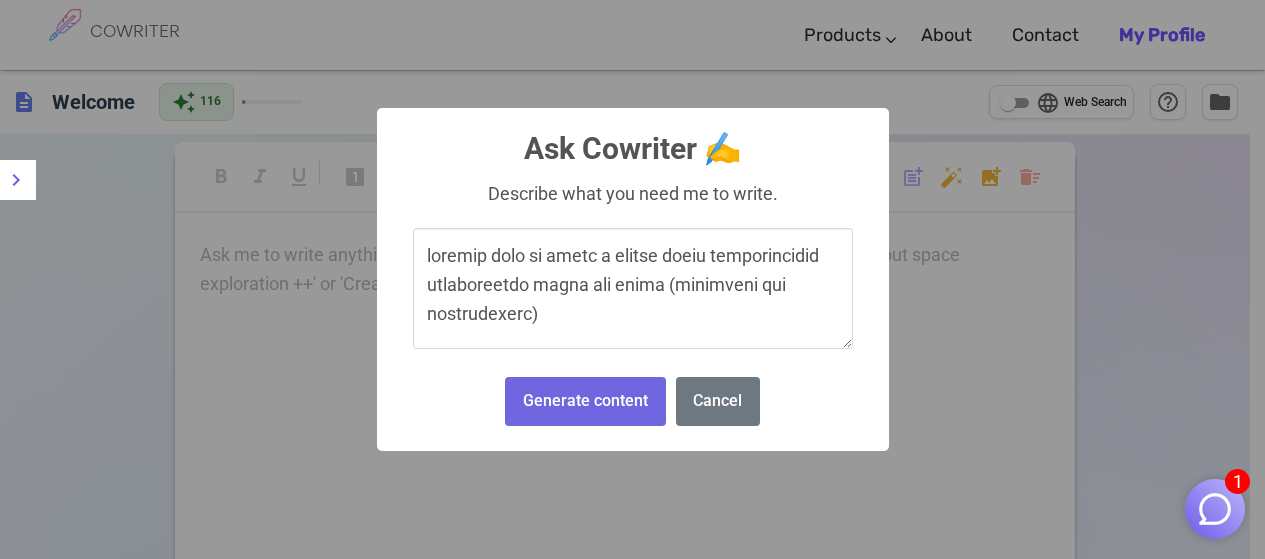 scroll, scrollTop: 1849, scrollLeft: 0, axis: vertical 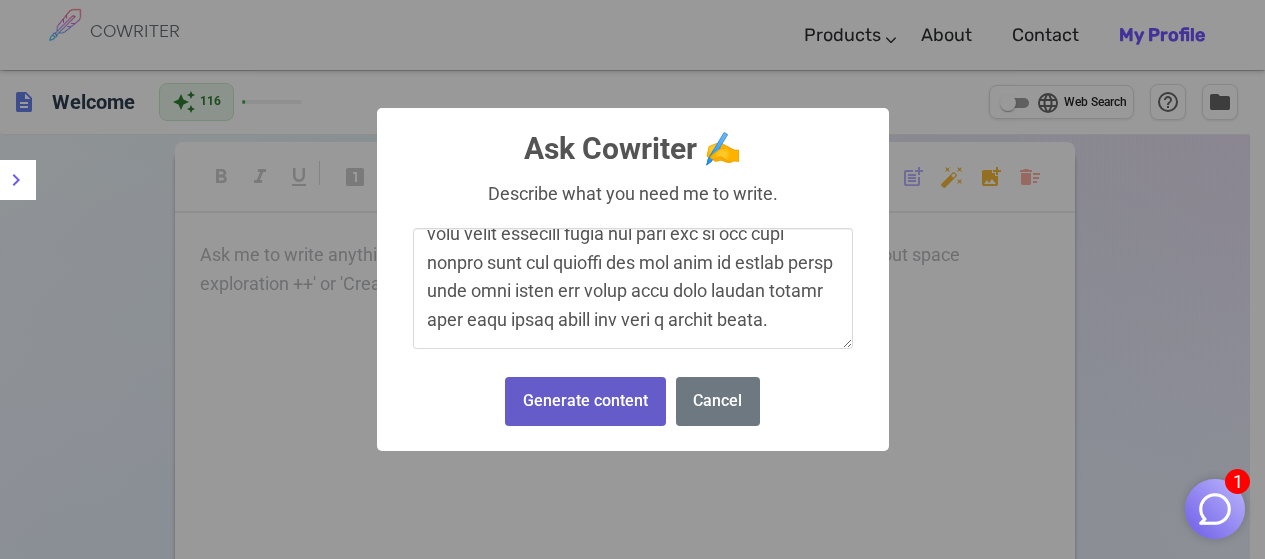 type on "alright help me write a fanfic about yellowjackets specifically about two ships ([PERSON_NAME] and [PERSON_NAME])
It begins at a party. The party they were in the pilot and then [PERSON_NAME] just had a fight with [PERSON_NAME]. So, during that fight, like every fight with her bestfriend, [PERSON_NAME] gets really like overwhelmed inside and I know we're just a really good to her ride Home was supposed to be [PERSON_NAME].  And [PERSON_NAME] is a her golden boy boyfriend. she couldn't find him after the fight with [PERSON_NAME]. In the fact, I want to be uh, really implied that she is like [PERSON_NAME] and [PERSON_NAME] Are you're like missing? Which is obvious that they're probably sleeping together.  But [PERSON_NAME] doesn't think about it doesnt even come to mind. She like obviously, but their both were supposed to be  her ride  home and she can't find them and she obviously doesn't want to talk to [PERSON_NAME] and get her to take her home, so instead So then she gets super drunk like superdrunk. And she it's a party in the [PERSON_NAME]. A. But she gets super drunk and she goes to Like..." 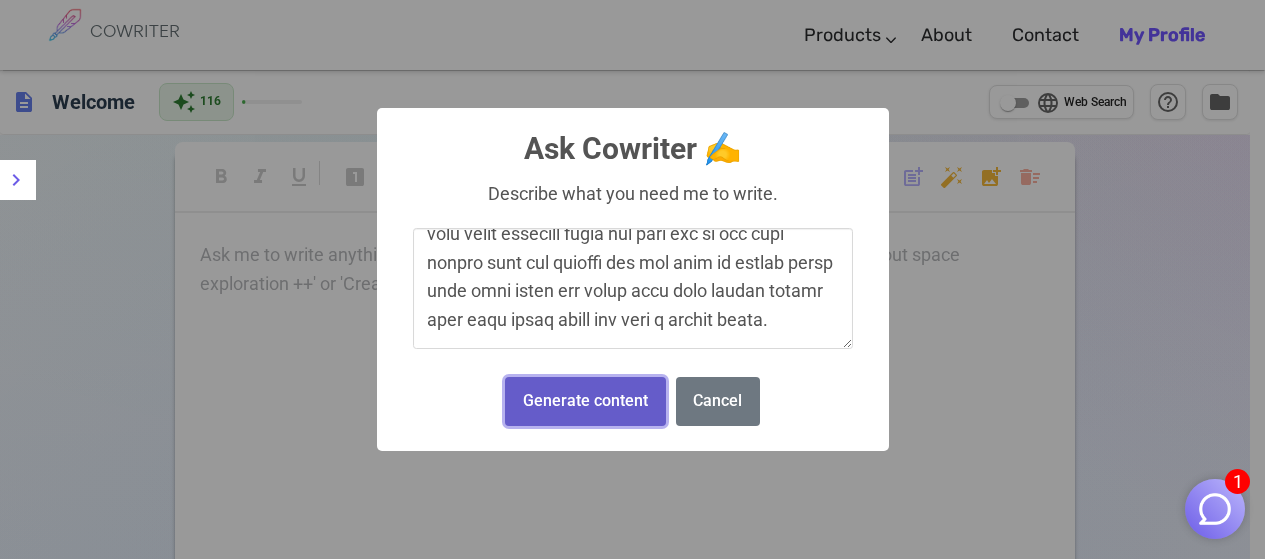 click on "Generate content" at bounding box center (585, 401) 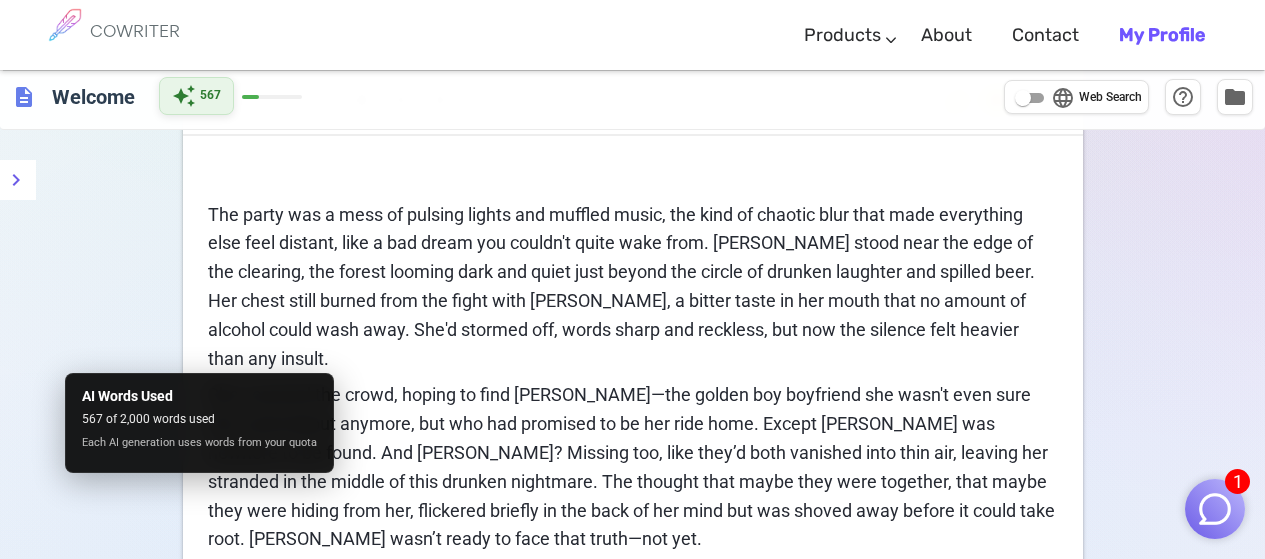 scroll, scrollTop: 0, scrollLeft: 0, axis: both 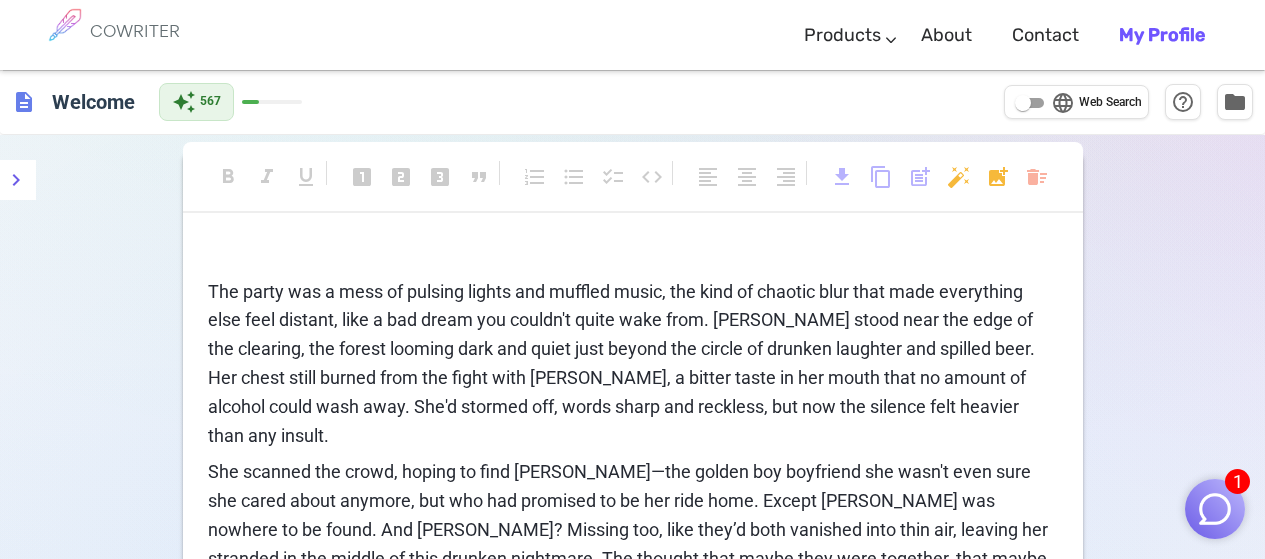 click on "The party was a mess of pulsing lights and muffled music, the kind of chaotic blur that made everything else feel distant, like a bad dream you couldn't quite wake from. [PERSON_NAME] stood near the edge of the clearing, the forest looming dark and quiet just beyond the circle of drunken laughter and spilled beer. Her chest still burned from the fight with [PERSON_NAME], a bitter taste in her mouth that no amount of alcohol could wash away. She'd stormed off, words sharp and reckless, but now the silence felt heavier than any insult." at bounding box center [623, 363] 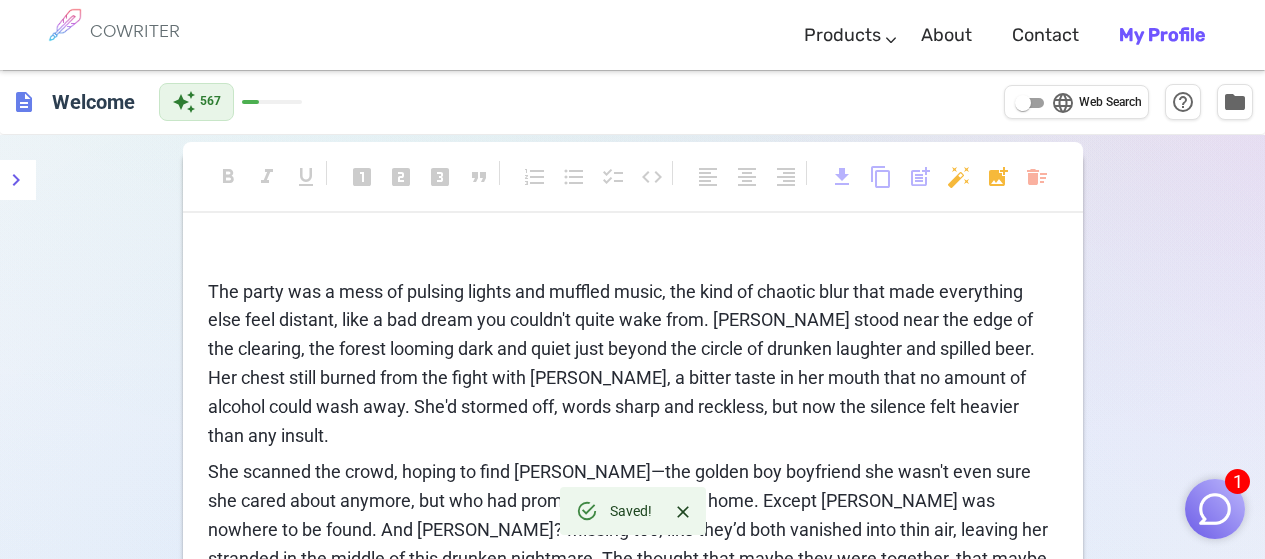 click on "The party was a mess of pulsing lights and muffled music, the kind of chaotic blur that made everything else feel distant, like a bad dream you couldn't quite wake from. [PERSON_NAME] stood near the edge of the clearing, the forest looming dark and quiet just beyond the circle of drunken laughter and spilled beer. Her chest still burned from the fight with [PERSON_NAME], a bitter taste in her mouth that no amount of alcohol could wash away. She'd stormed off, words sharp and reckless, but now the silence felt heavier than any insult." at bounding box center [623, 363] 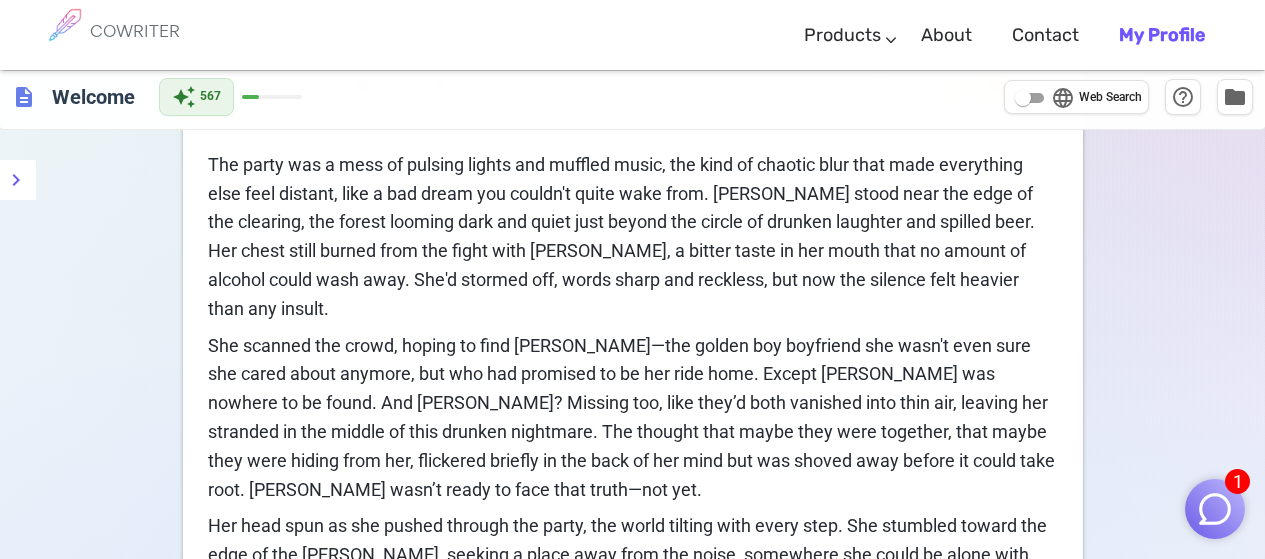 scroll, scrollTop: 100, scrollLeft: 0, axis: vertical 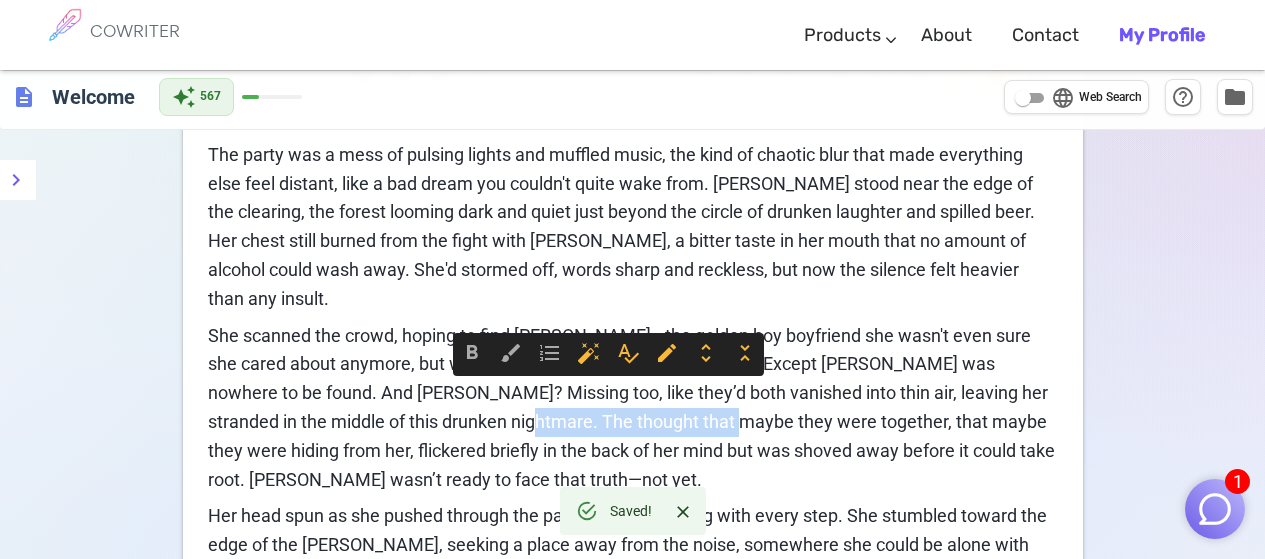 drag, startPoint x: 713, startPoint y: 398, endPoint x: 507, endPoint y: 398, distance: 206 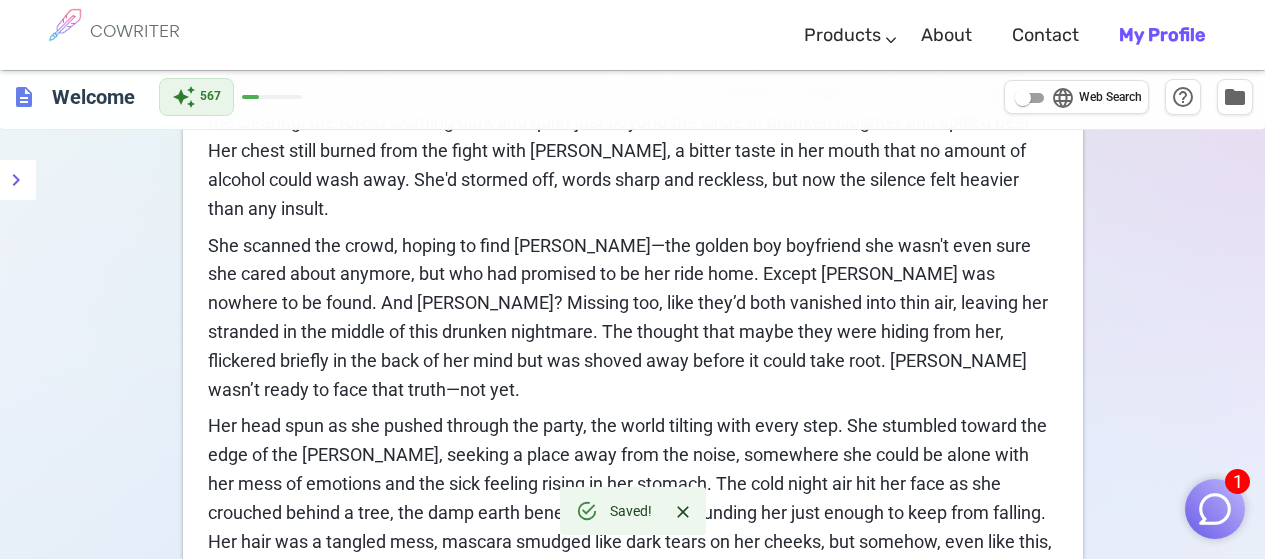 scroll, scrollTop: 200, scrollLeft: 0, axis: vertical 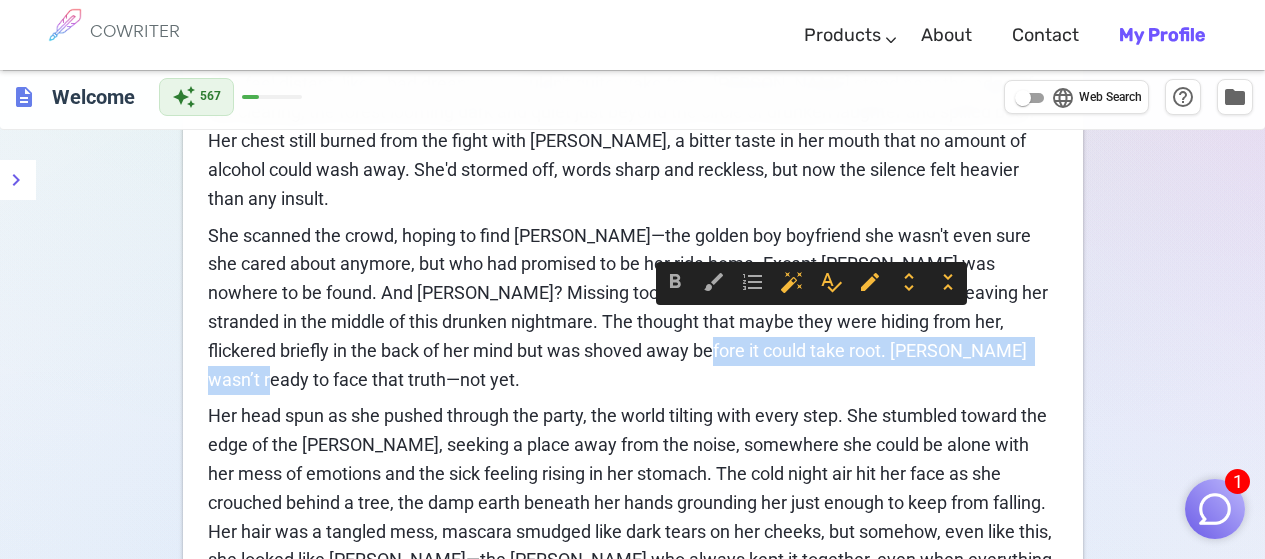 drag, startPoint x: 997, startPoint y: 325, endPoint x: 631, endPoint y: 314, distance: 366.16525 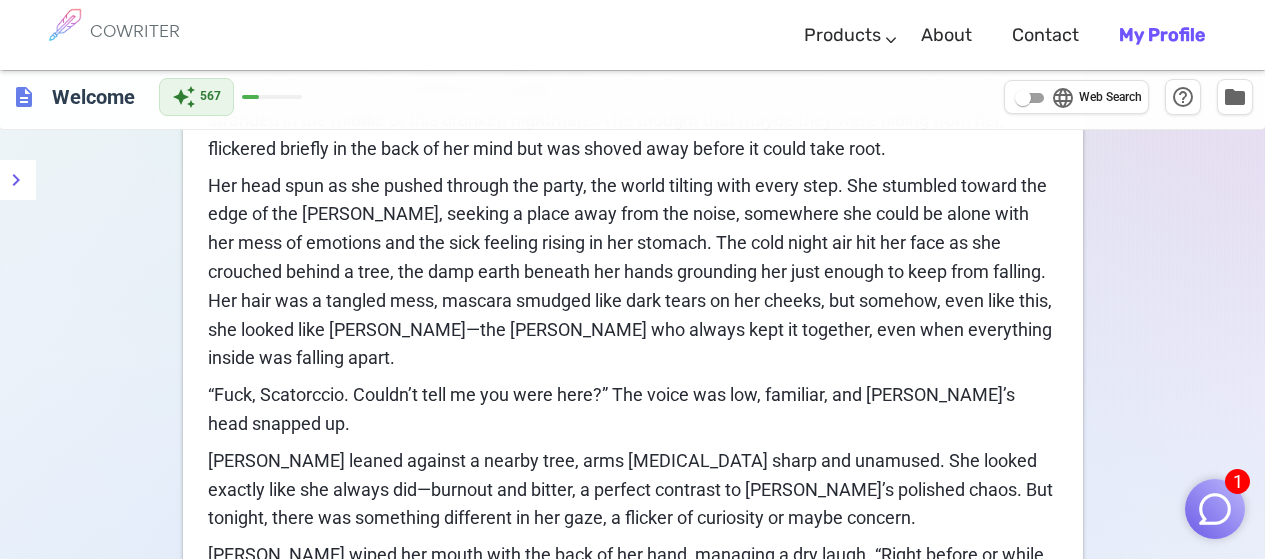 scroll, scrollTop: 400, scrollLeft: 0, axis: vertical 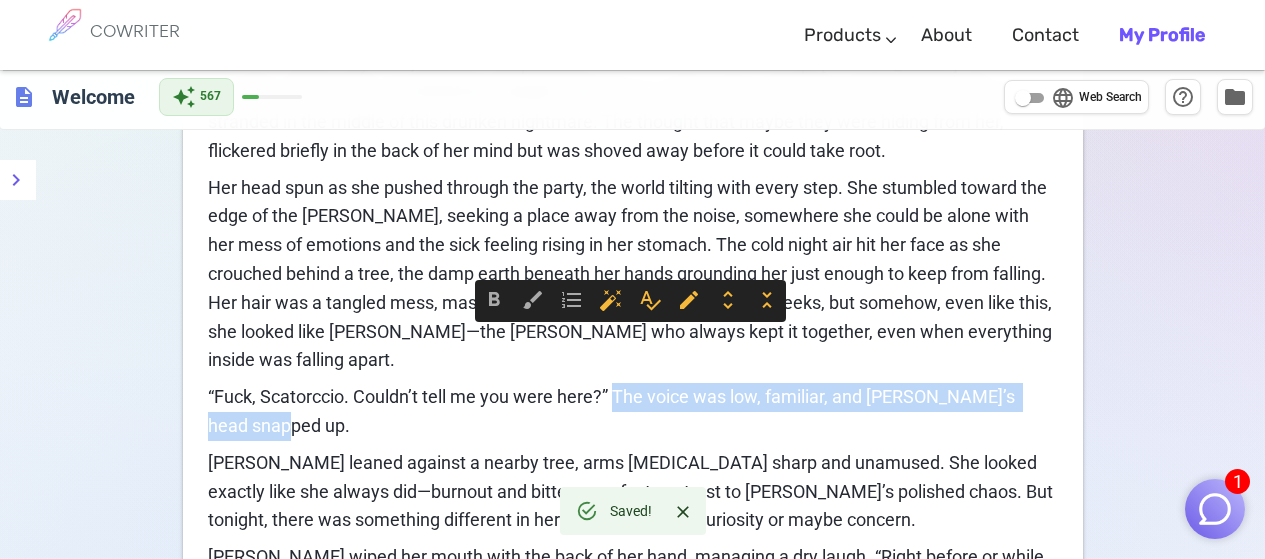 drag, startPoint x: 585, startPoint y: 371, endPoint x: 614, endPoint y: 343, distance: 40.311287 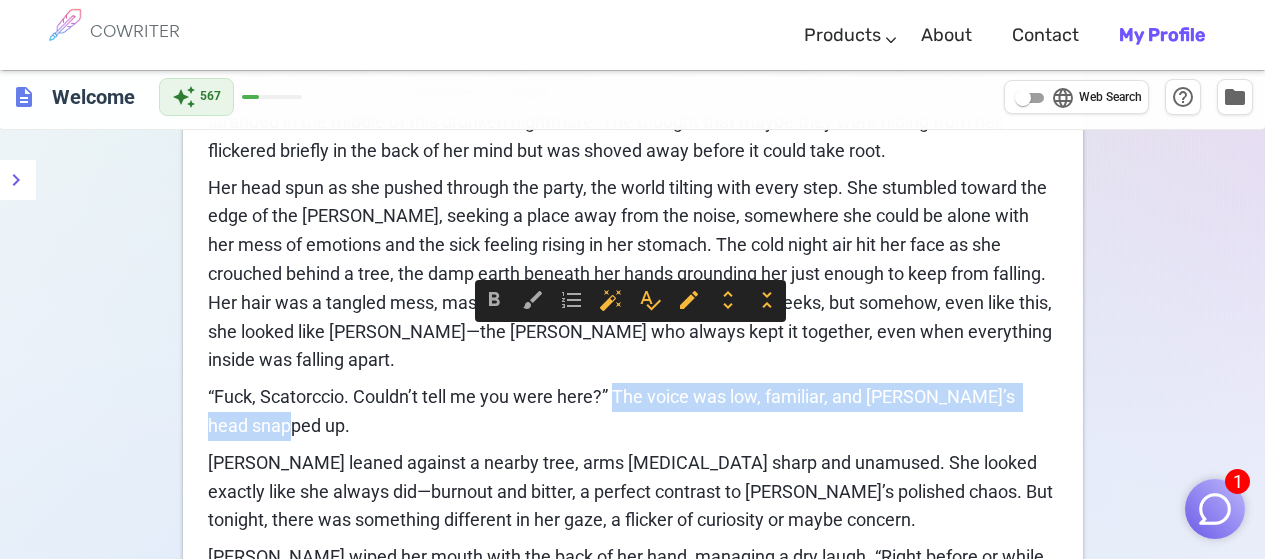 click on "“Fuck, Scatorccio. Couldn’t tell me you were here?” The voice was low, familiar, and [PERSON_NAME]’s head snapped up." at bounding box center [613, 411] 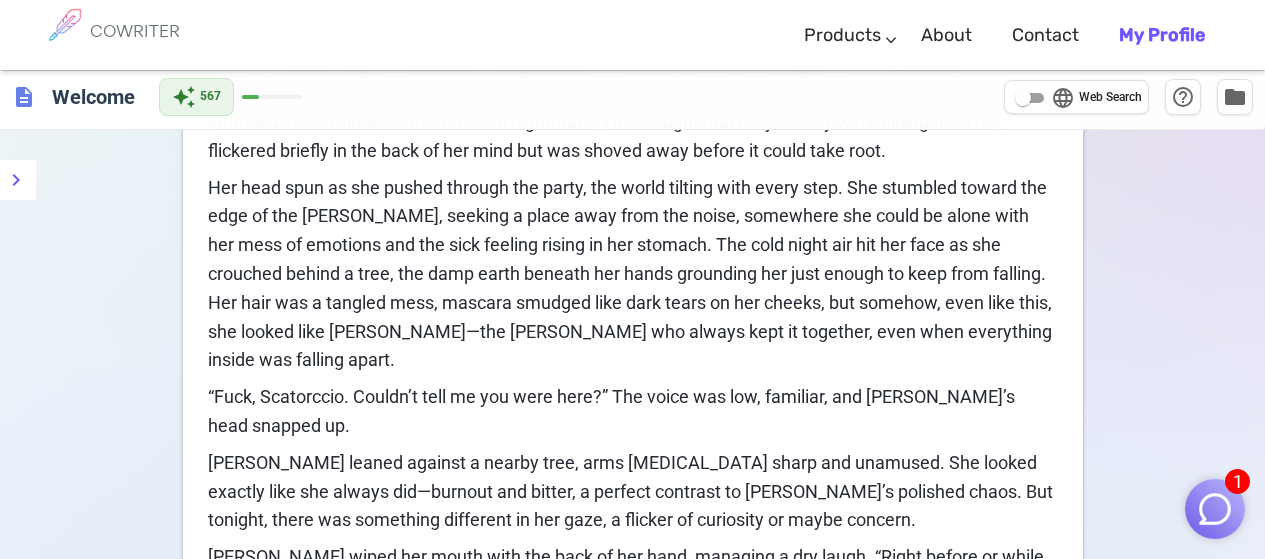 click on "The party was a mess of pulsing lights and muffled music, the kind of chaotic blur that made everything else feel distant, like a bad dream you couldn't quite wake from. [PERSON_NAME] stood near the edge of the clearing, the forest looming dark and quiet just beyond the circle of drunken laughter and spilled beer. Her chest still burned from the fight with [PERSON_NAME], a bitter taste in her mouth that no amount of alcohol could wash away. She'd stormed off, words sharp and reckless, but now the silence felt heavier than any insult. She scanned the crowd, hoping to find [PERSON_NAME]—the golden boy boyfriend she wasn't even sure she cared about anymore, but who had promised to be her ride home. Except [PERSON_NAME] was nowhere to be found. And [PERSON_NAME]? Missing too, like they’d both vanished into thin air, leaving her stranded in the middle of this drunken nightmare. The thought that maybe they were hiding from her, flickered briefly in the back of her mind but was shoved away before it could take root.  [PERSON_NAME] blinked. “You smoke?”" at bounding box center (633, 643) 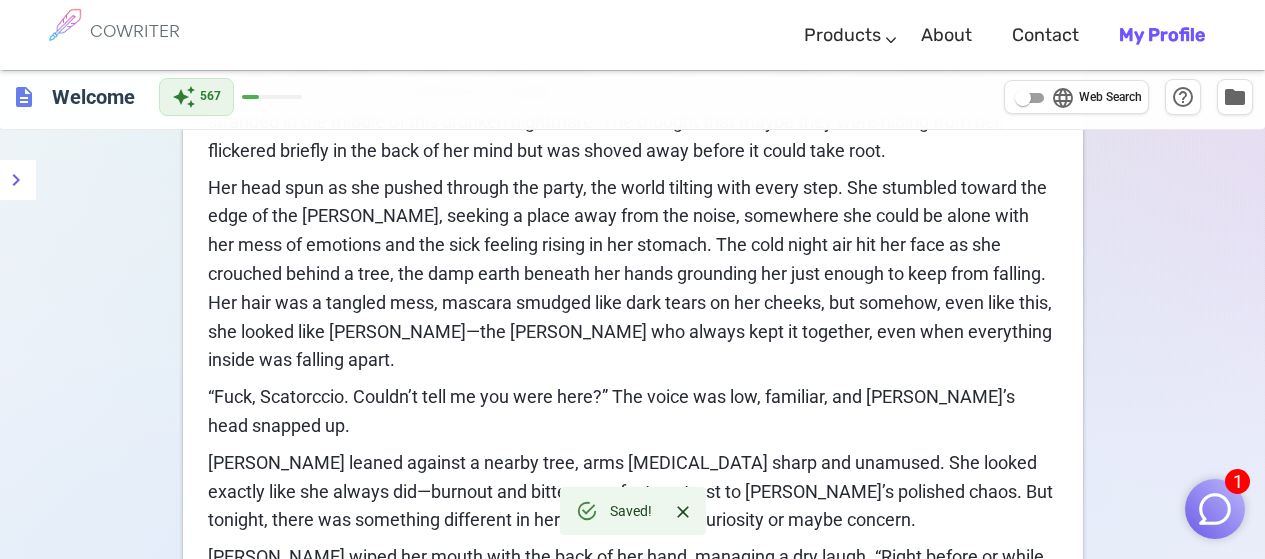 type 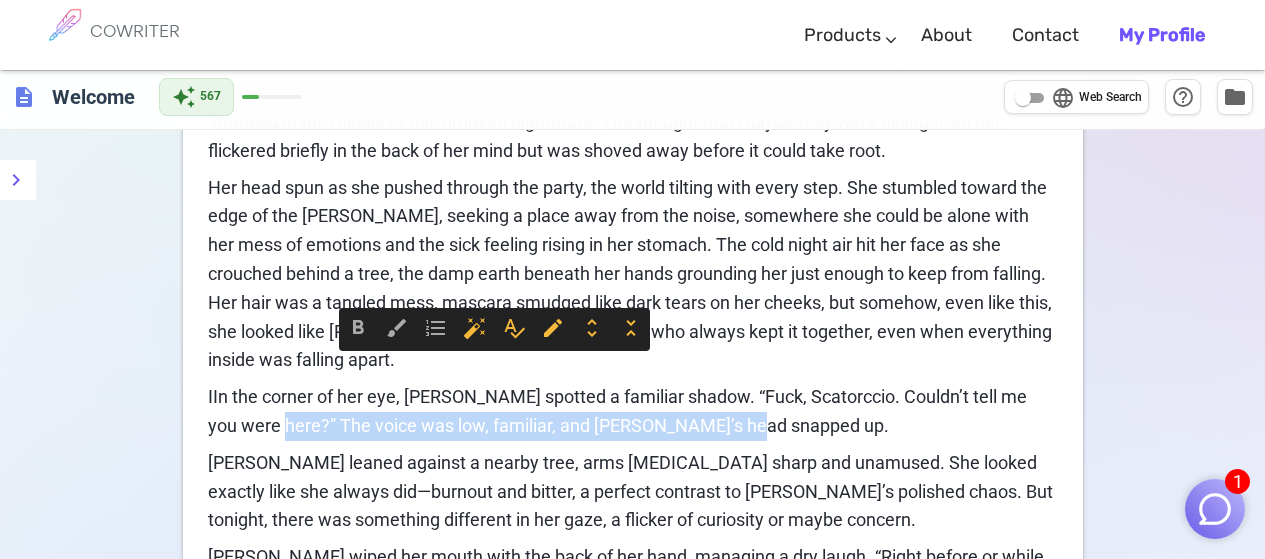 drag, startPoint x: 728, startPoint y: 375, endPoint x: 260, endPoint y: 377, distance: 468.00427 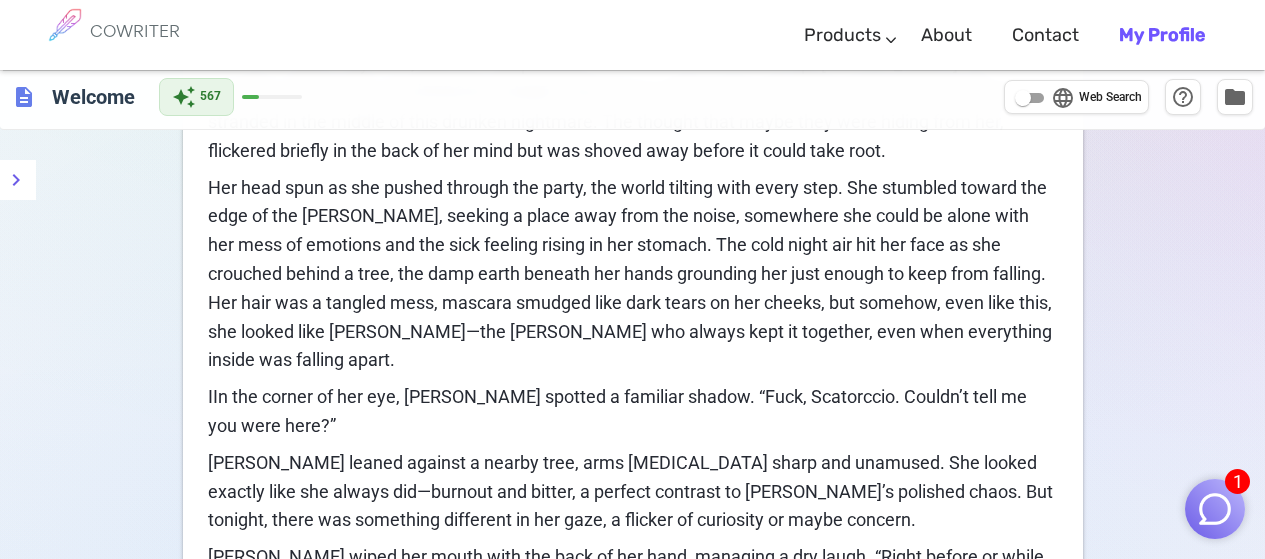 scroll, scrollTop: 500, scrollLeft: 0, axis: vertical 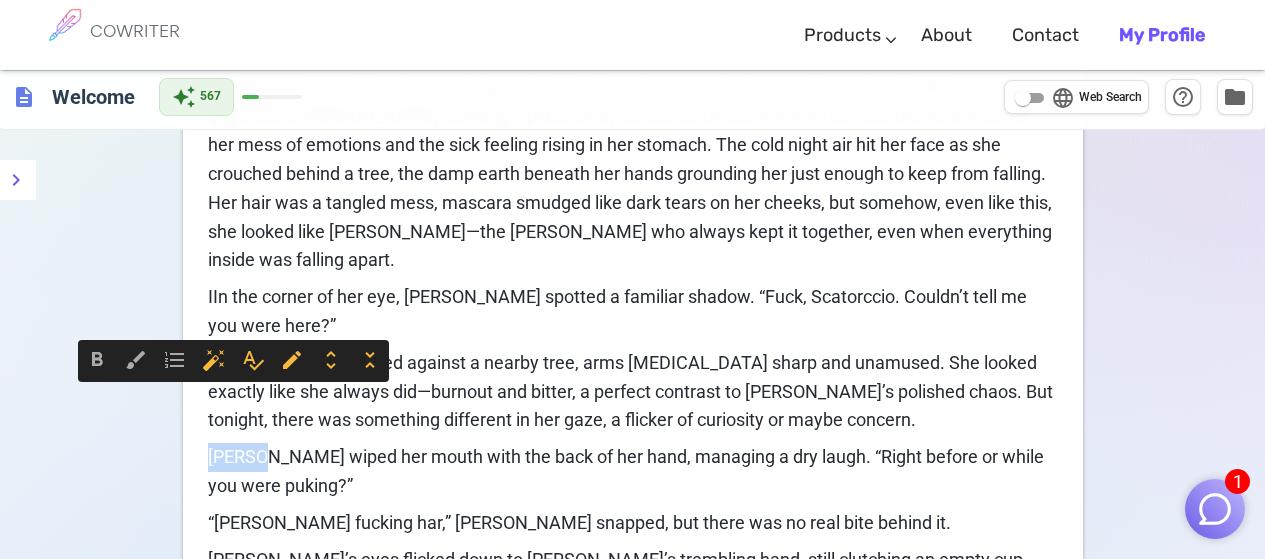 drag, startPoint x: 261, startPoint y: 399, endPoint x: 210, endPoint y: 397, distance: 51.0392 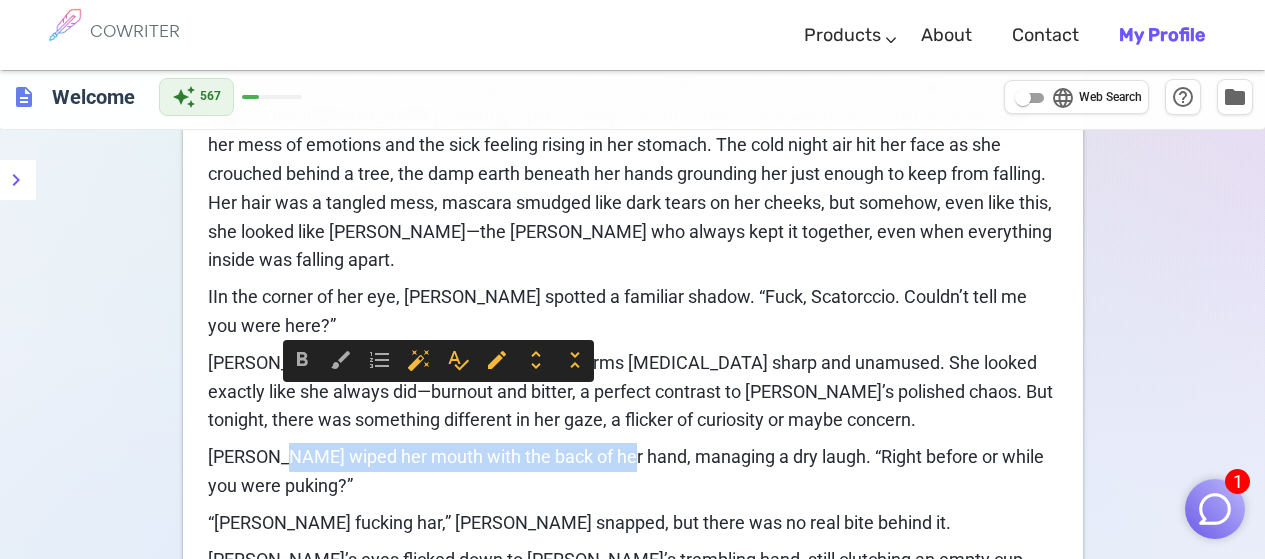 drag, startPoint x: 606, startPoint y: 399, endPoint x: 270, endPoint y: 405, distance: 336.05356 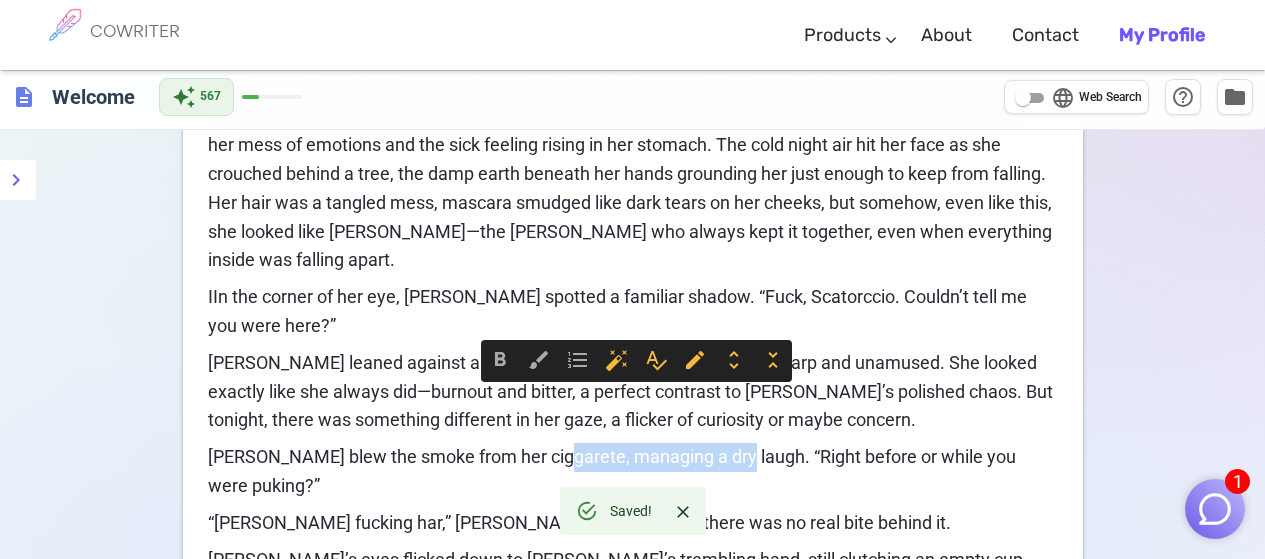 drag, startPoint x: 728, startPoint y: 403, endPoint x: 546, endPoint y: 404, distance: 182.00275 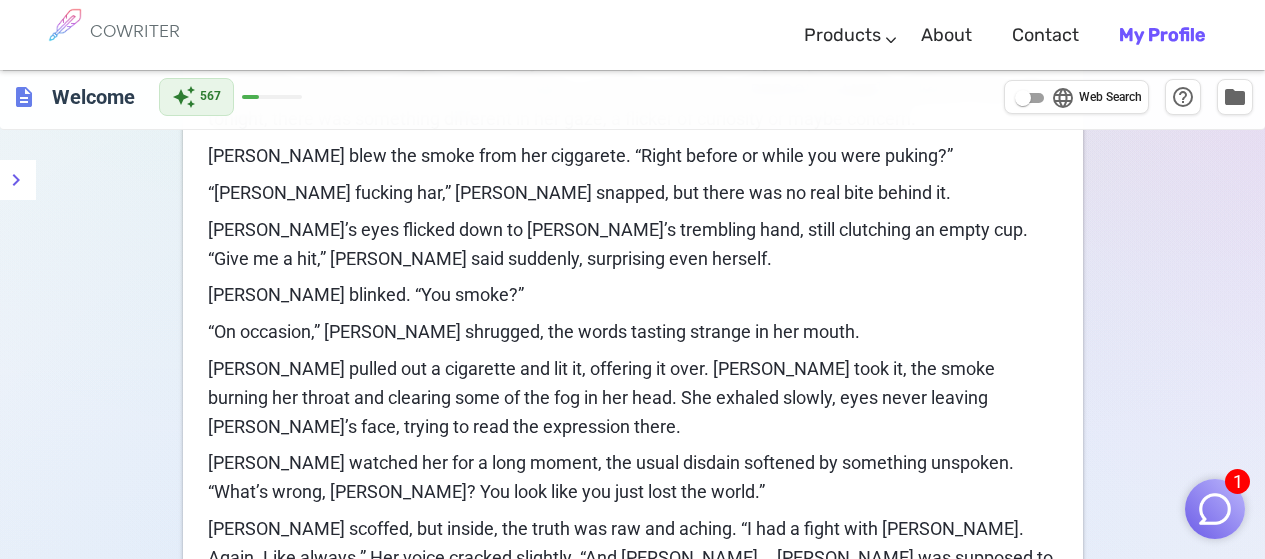 scroll, scrollTop: 800, scrollLeft: 0, axis: vertical 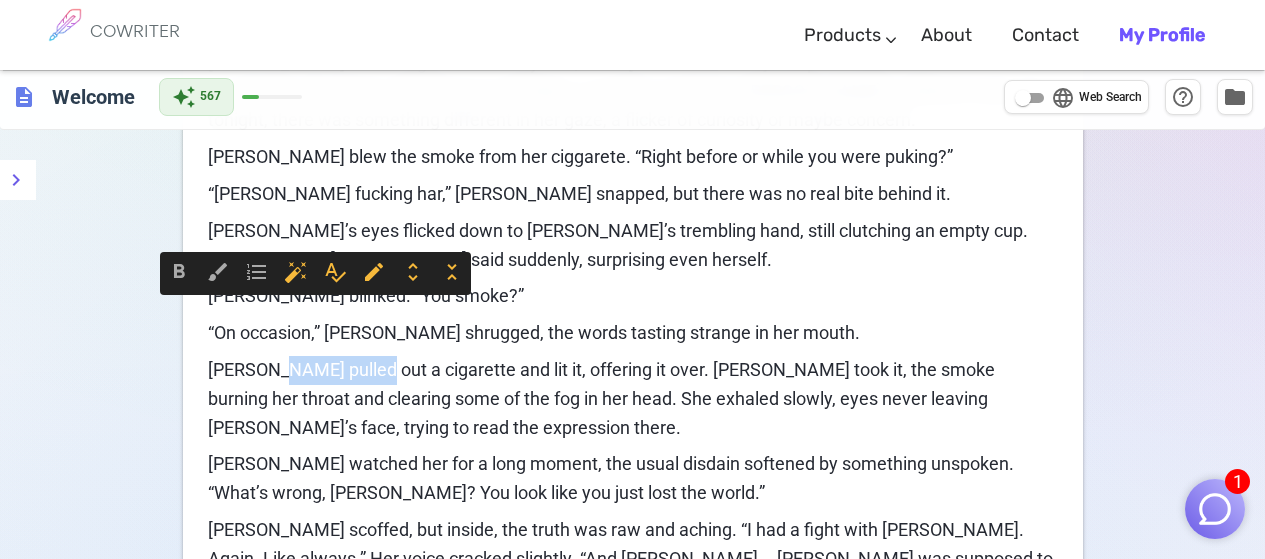 drag, startPoint x: 364, startPoint y: 315, endPoint x: 271, endPoint y: 314, distance: 93.00538 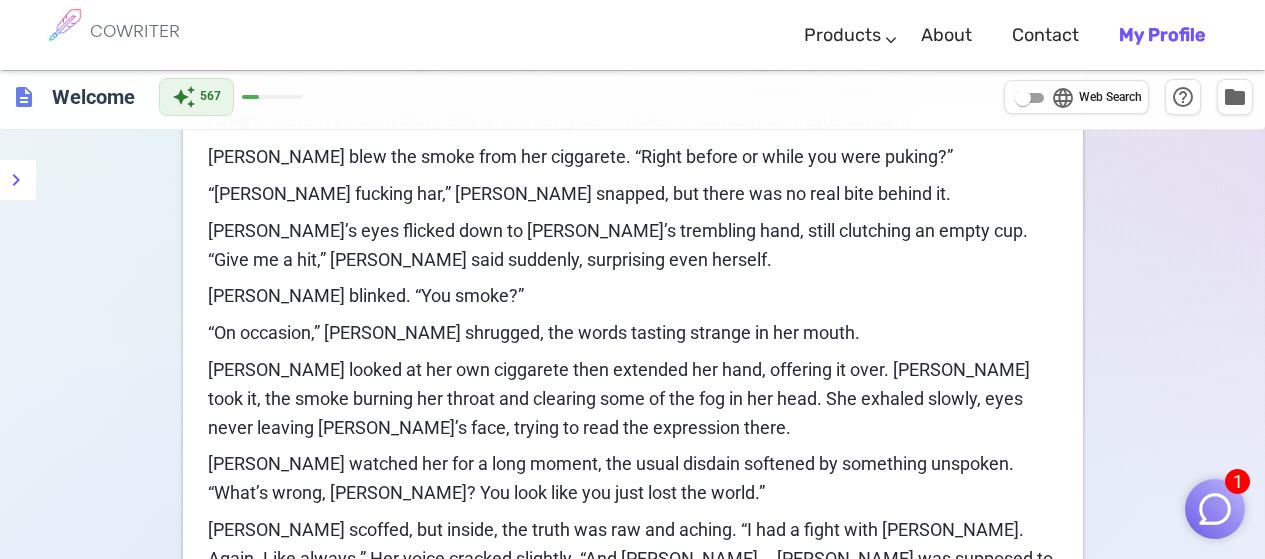 scroll, scrollTop: 900, scrollLeft: 0, axis: vertical 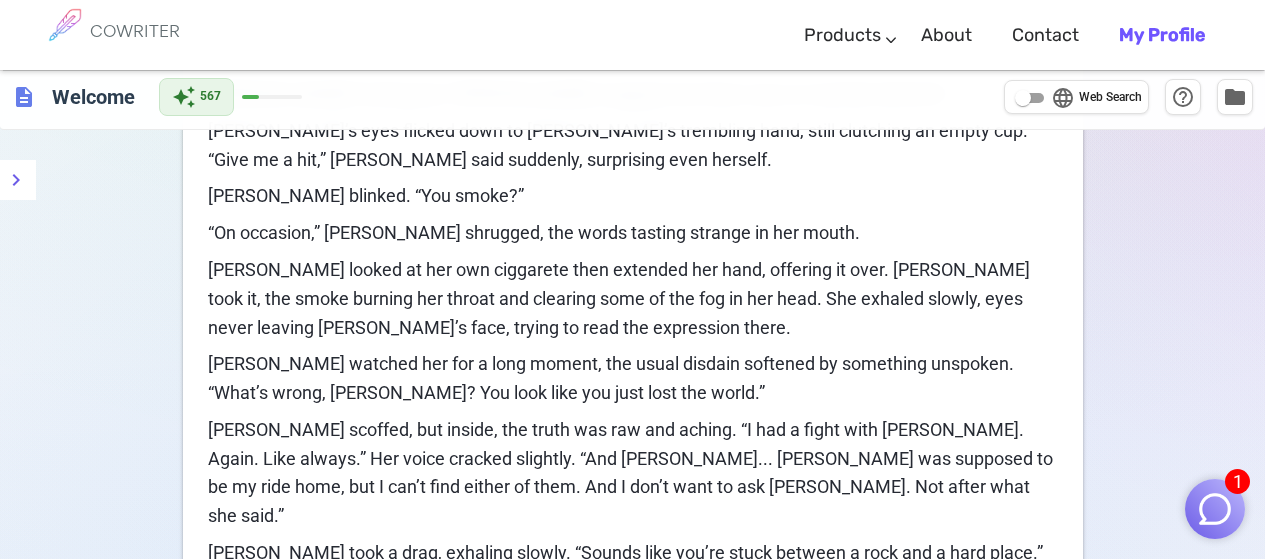 click on "[PERSON_NAME] looked at her own ciggarete then extended her hand, offering it over. [PERSON_NAME] took it, the smoke burning her throat and clearing some of the fog in her head. She exhaled slowly, eyes never leaving [PERSON_NAME]’s face, trying to read the expression there." at bounding box center [633, 299] 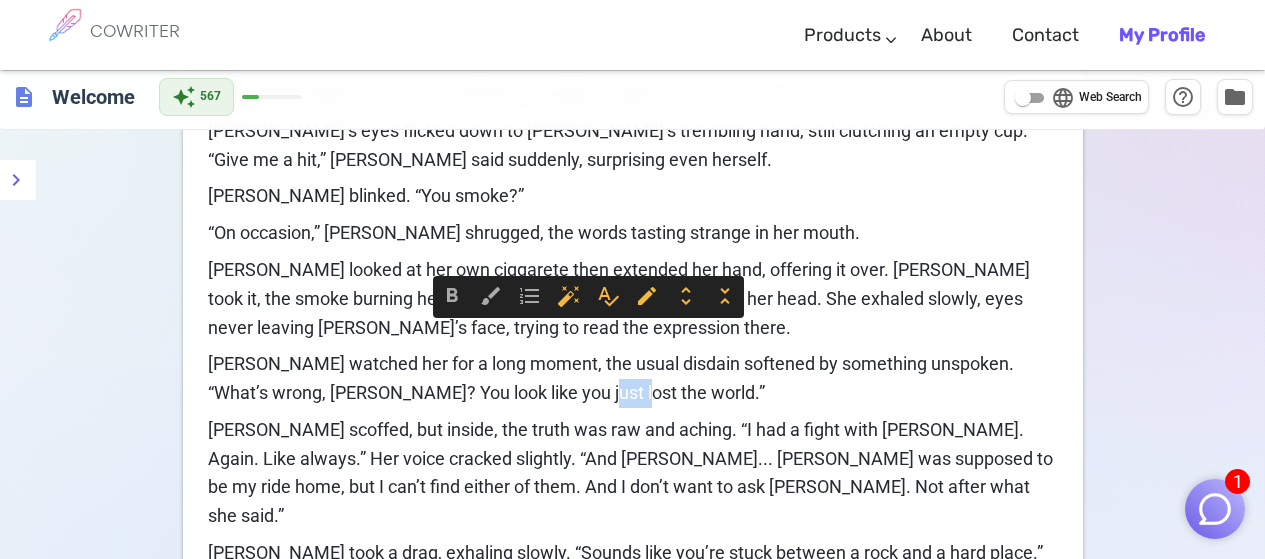 drag, startPoint x: 610, startPoint y: 339, endPoint x: 569, endPoint y: 342, distance: 41.109608 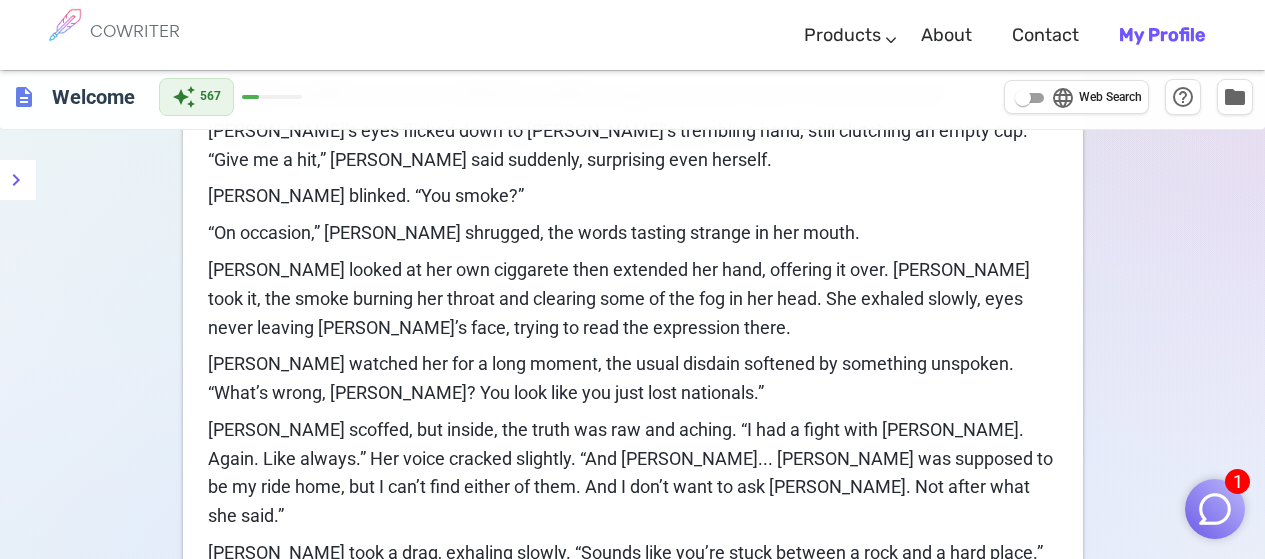 click on "[PERSON_NAME] scoffed, but inside, the truth was raw and aching. “I had a fight with [PERSON_NAME]. Again. Like always.” Her voice cracked slightly. “And [PERSON_NAME]... [PERSON_NAME] was supposed to be my ride home, but I can’t find either of them. And I don’t want to ask [PERSON_NAME]. Not after what she said.”" at bounding box center [632, 472] 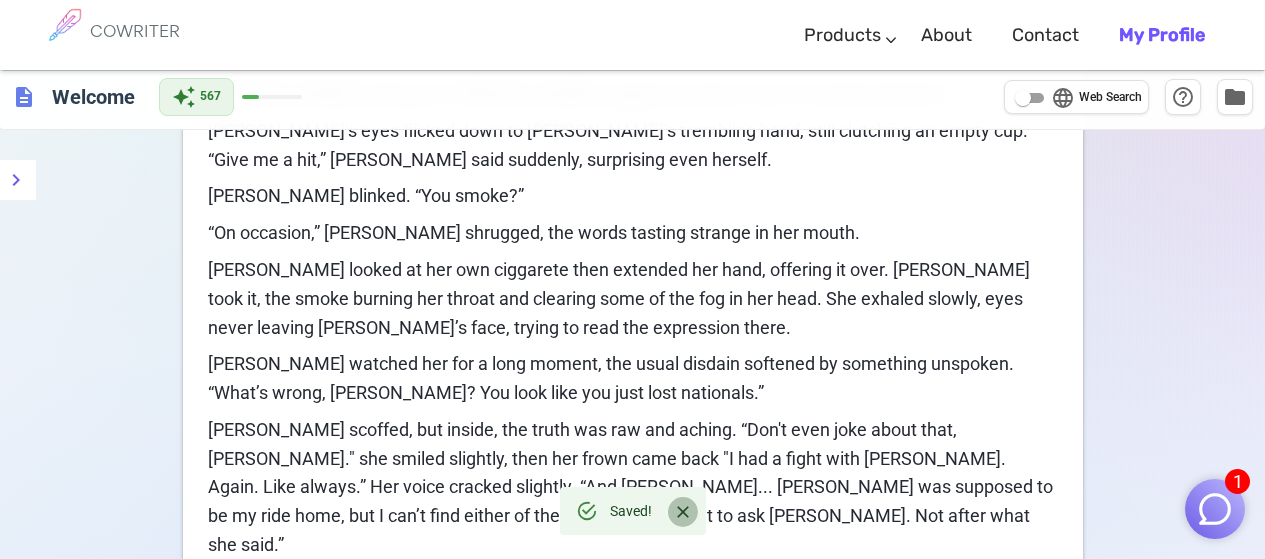 click 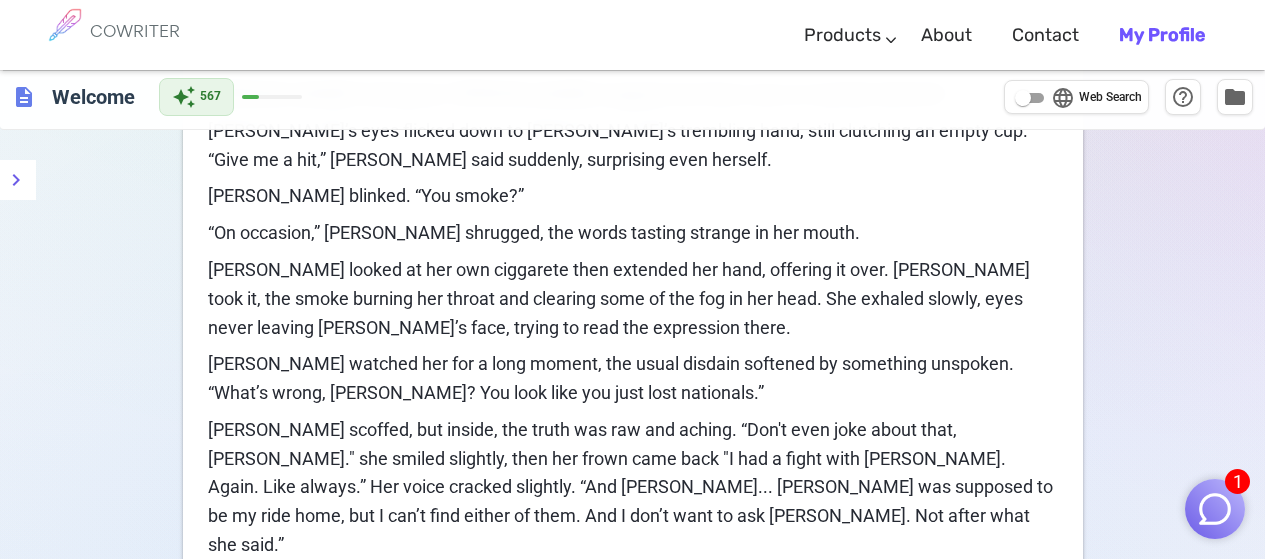 scroll, scrollTop: 1000, scrollLeft: 0, axis: vertical 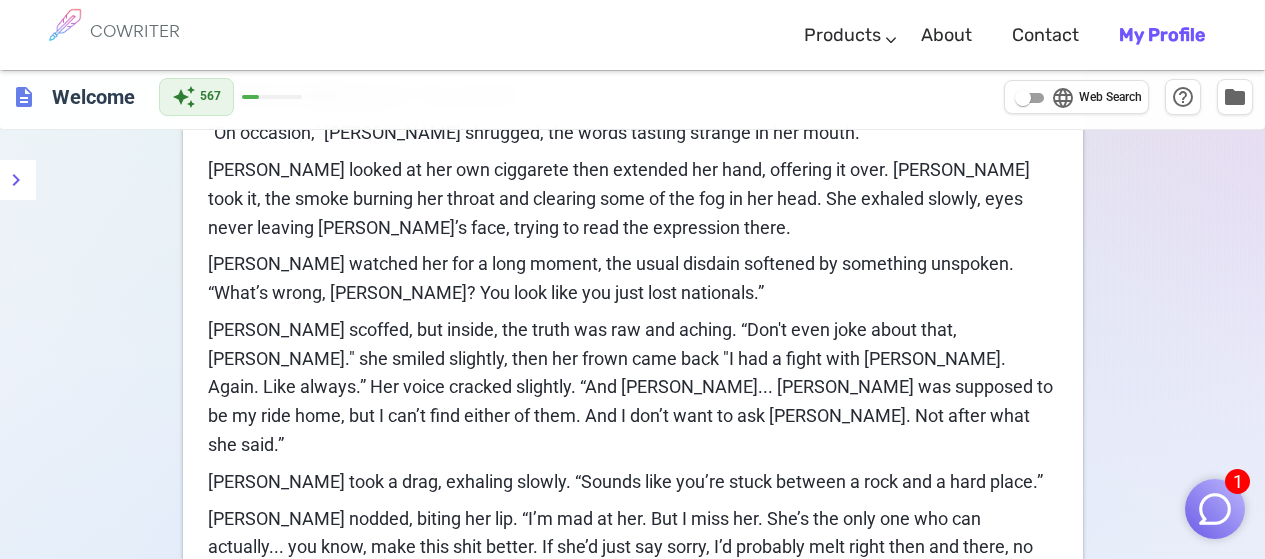 click on "[PERSON_NAME] scoffed, but inside, the truth was raw and aching. “Don't even joke about that, [PERSON_NAME]." she smiled slightly, then her frown came back "I had a fight with [PERSON_NAME]. Again. Like always.” Her voice cracked slightly. “And [PERSON_NAME]... [PERSON_NAME] was supposed to be my ride home, but I can’t find either of them. And I don’t want to ask [PERSON_NAME]. Not after what she said.”" at bounding box center (632, 387) 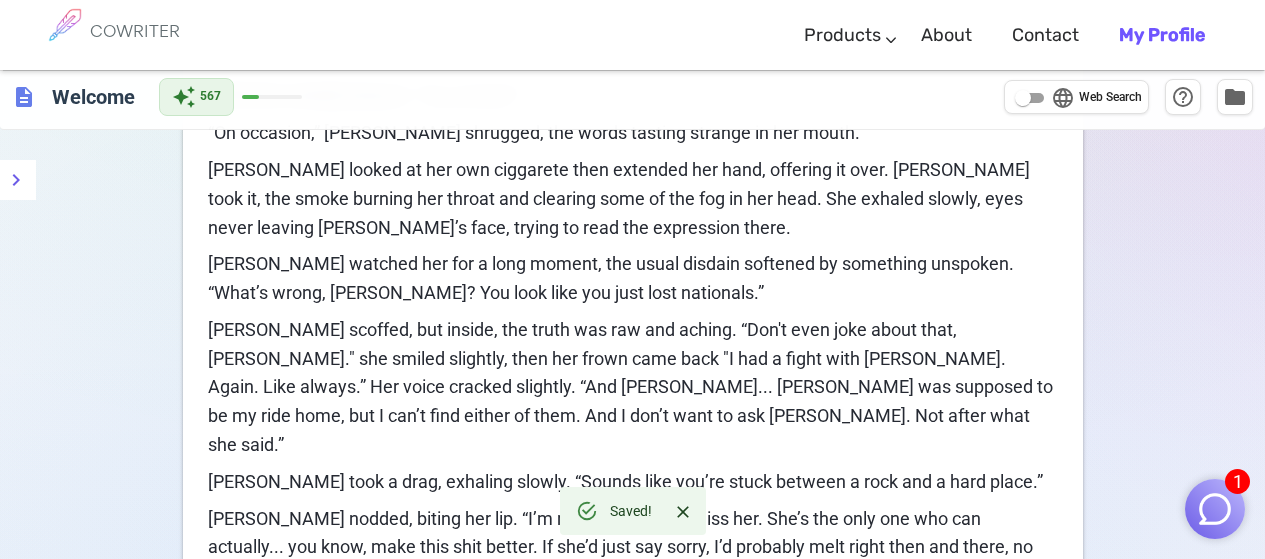 click on "[PERSON_NAME] scoffed, but inside, the truth was raw and aching. “Don't even joke about that, [PERSON_NAME]." she smiled slightly, then her frown came back "I had a fight with [PERSON_NAME]. Again. Like always.” Her voice cracked slightly. “And [PERSON_NAME]... [PERSON_NAME] was supposed to be my ride home, but I can’t find either of them. And I don’t want to ask [PERSON_NAME]. Not after what she said.”" at bounding box center (632, 387) 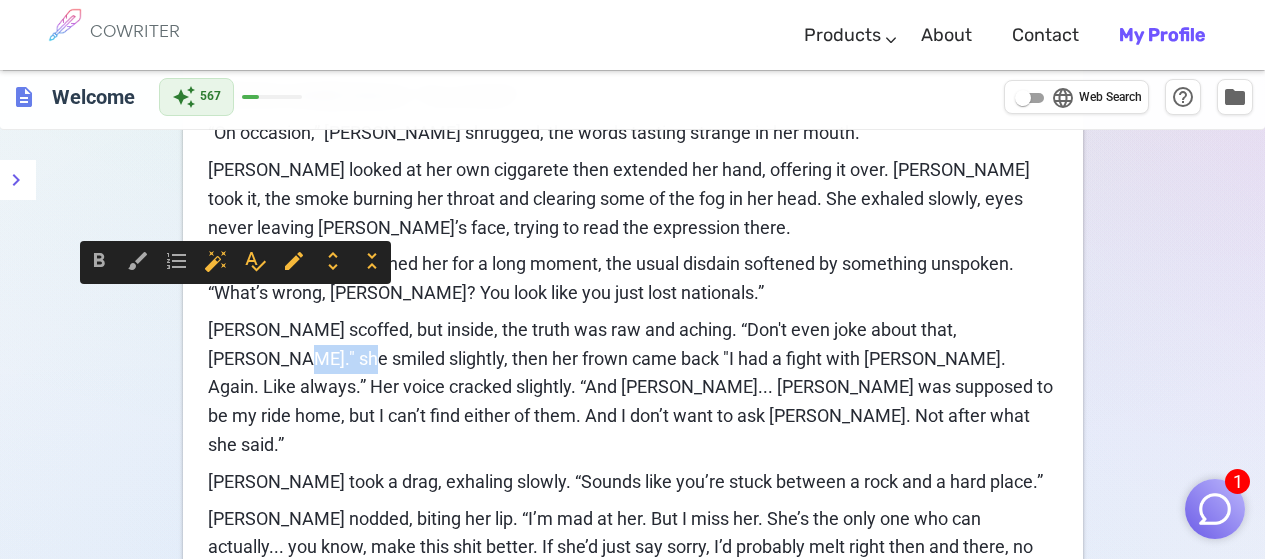 drag, startPoint x: 264, startPoint y: 302, endPoint x: 211, endPoint y: 304, distance: 53.037724 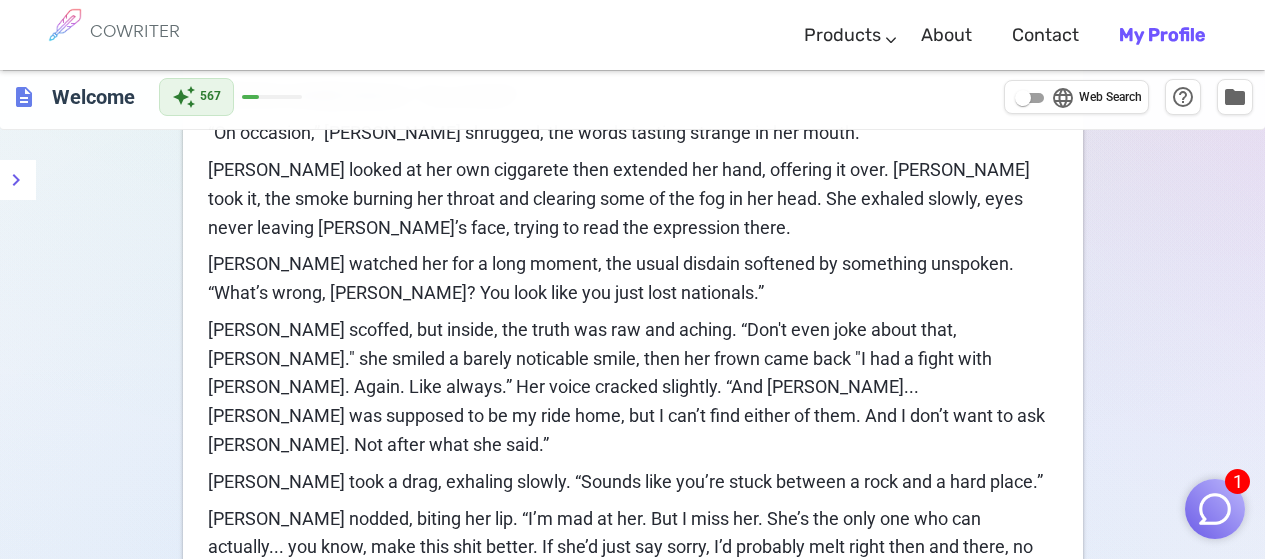 click on "[PERSON_NAME] scoffed, but inside, the truth was raw and aching. “Don't even joke about that, [PERSON_NAME]." she smiled a barely noticable smile, then her frown came back "I had a fight with [PERSON_NAME]. Again. Like always.” Her voice cracked slightly. “And [PERSON_NAME]... [PERSON_NAME] was supposed to be my ride home, but I can’t find either of them. And I don’t want to ask [PERSON_NAME]. Not after what she said.”" at bounding box center [628, 387] 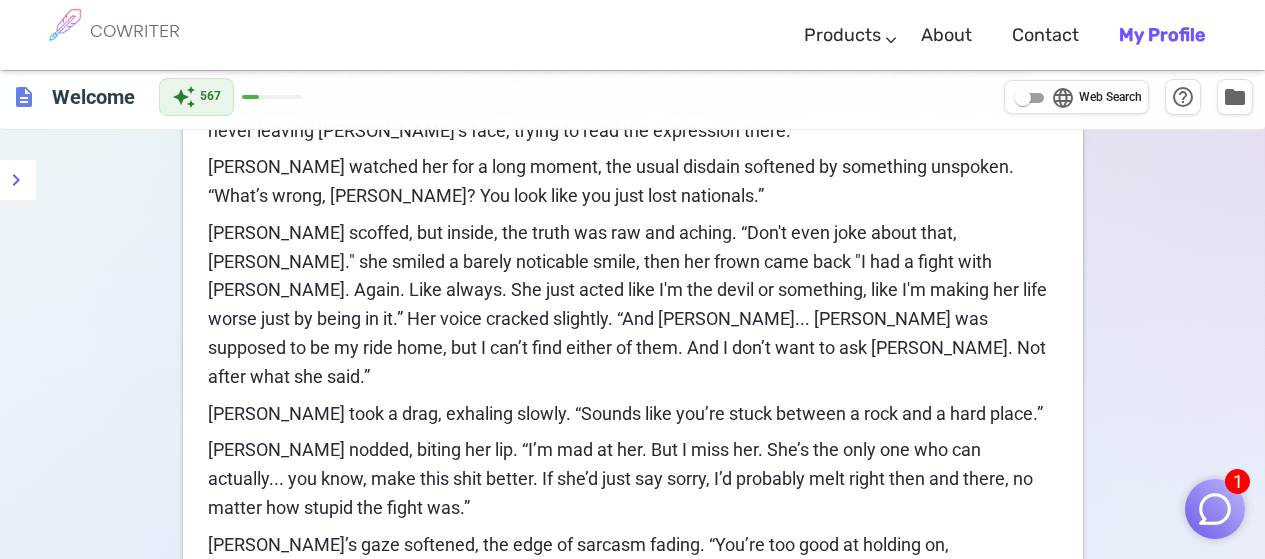 scroll, scrollTop: 1100, scrollLeft: 0, axis: vertical 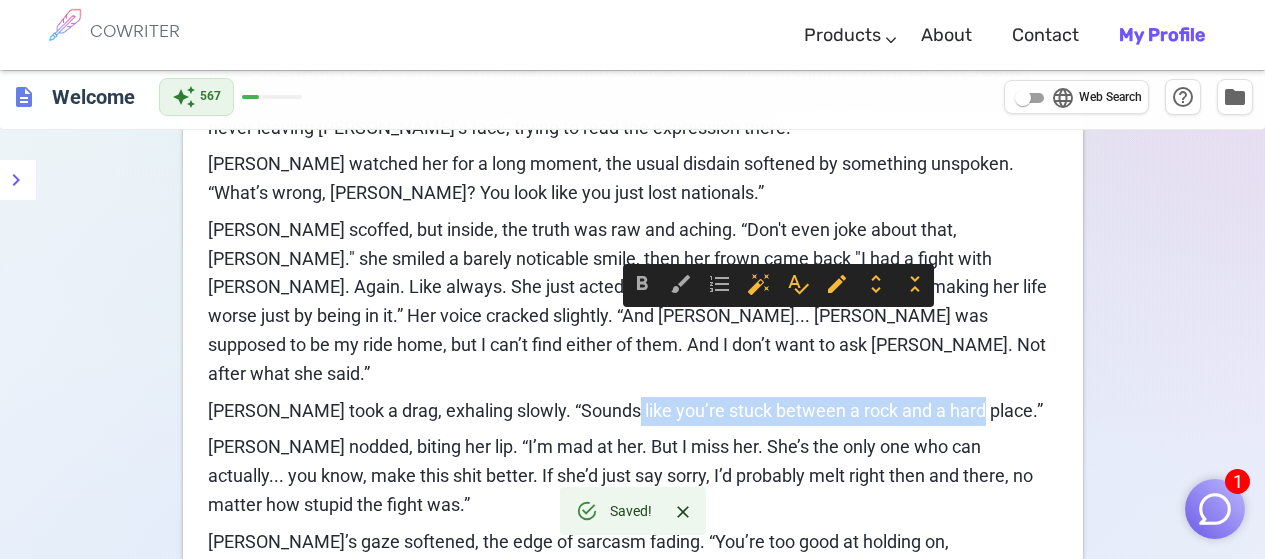 drag, startPoint x: 956, startPoint y: 327, endPoint x: 599, endPoint y: 316, distance: 357.16943 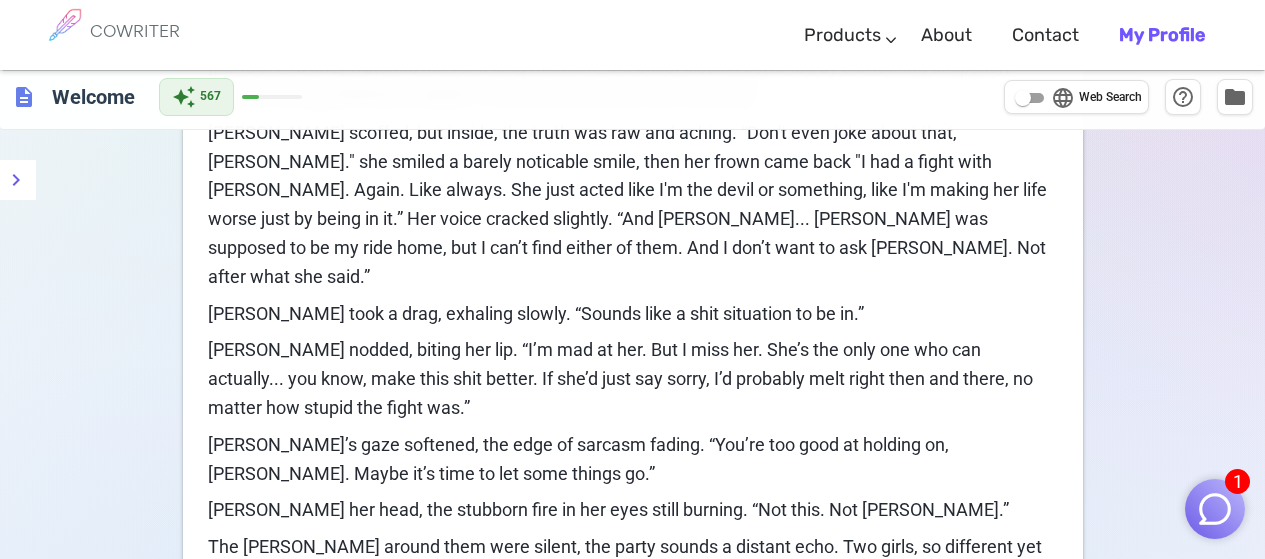 scroll, scrollTop: 1200, scrollLeft: 0, axis: vertical 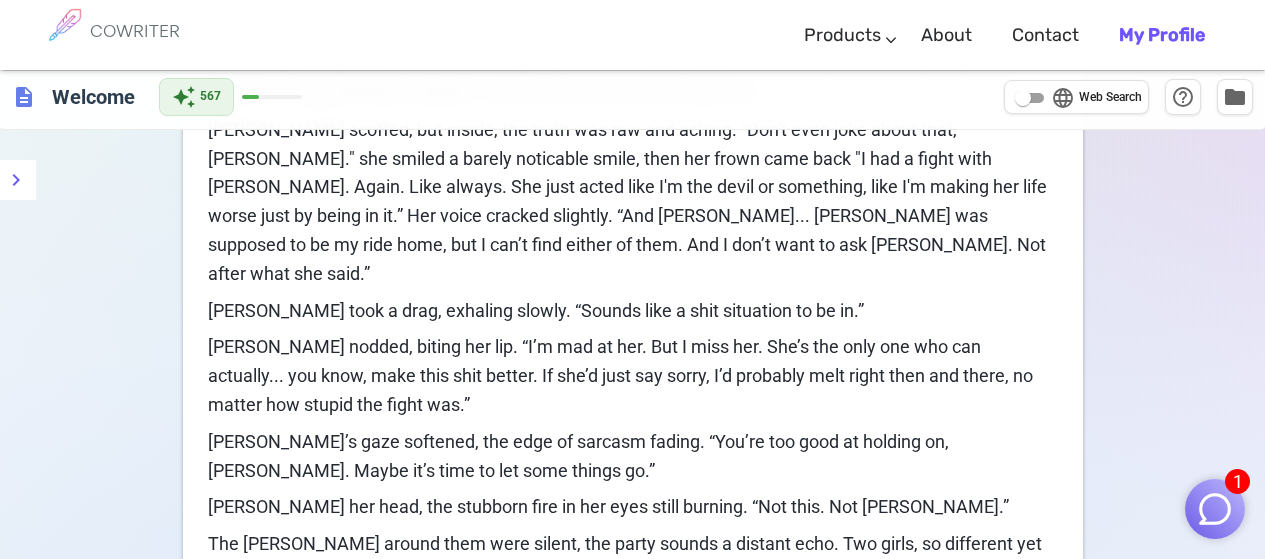 click on "[PERSON_NAME] nodded, biting her lip. “I’m mad at her. But I miss her. She’s the only one who can actually... you know, make this shit better. If she’d just say sorry, I’d probably melt right then and there, no matter how stupid the fight was.”" at bounding box center (633, 376) 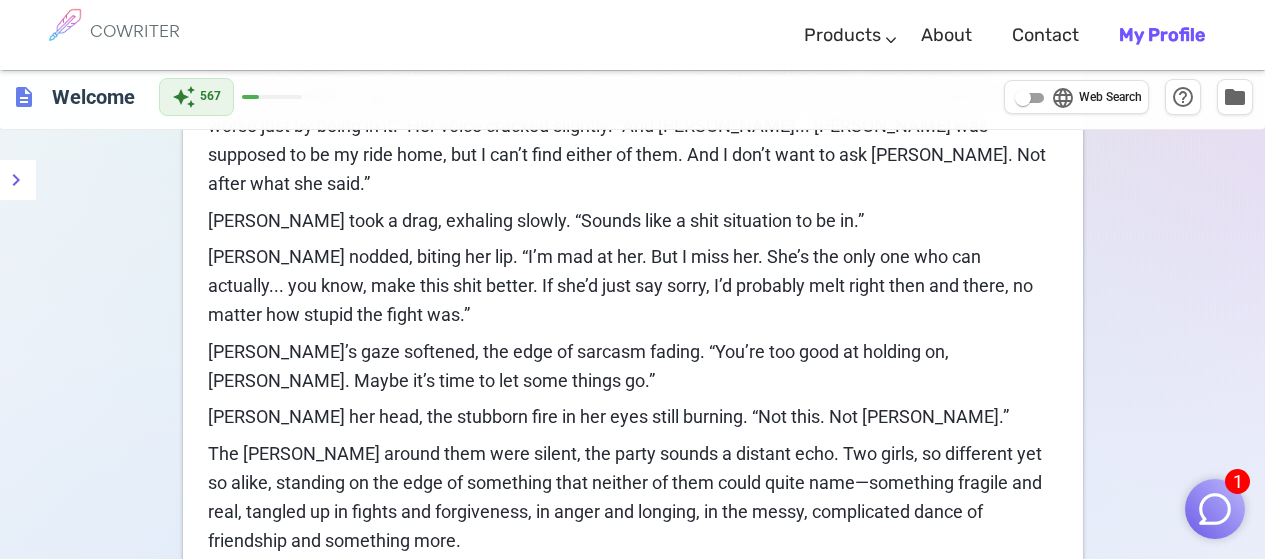 scroll, scrollTop: 1300, scrollLeft: 0, axis: vertical 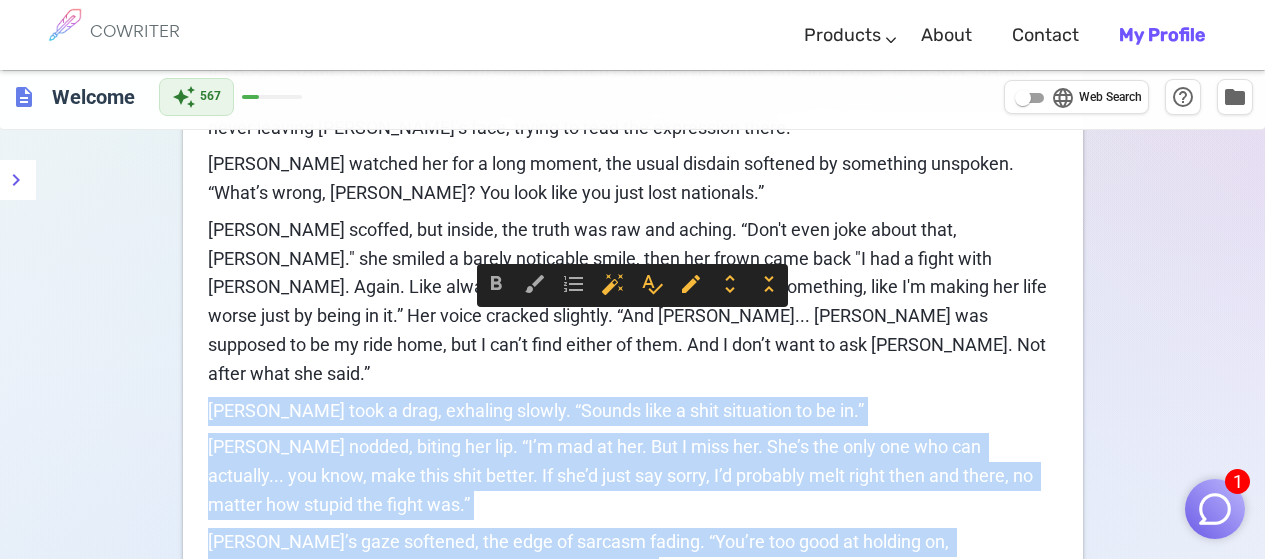 drag, startPoint x: 401, startPoint y: 450, endPoint x: 197, endPoint y: 321, distance: 241.36487 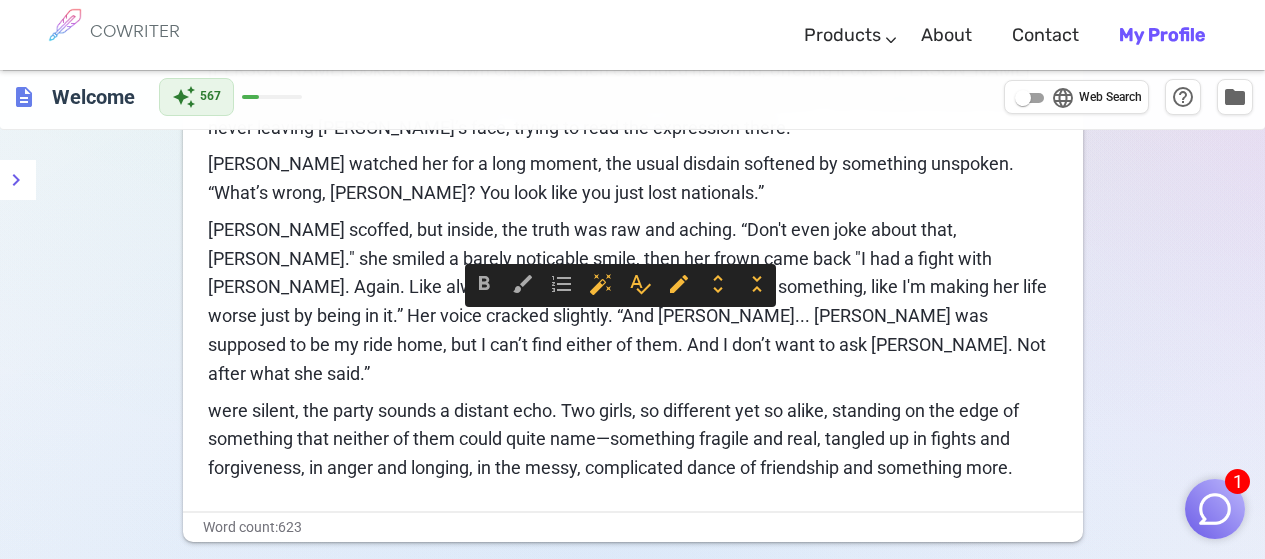 drag, startPoint x: 1037, startPoint y: 383, endPoint x: 5, endPoint y: 305, distance: 1034.9435 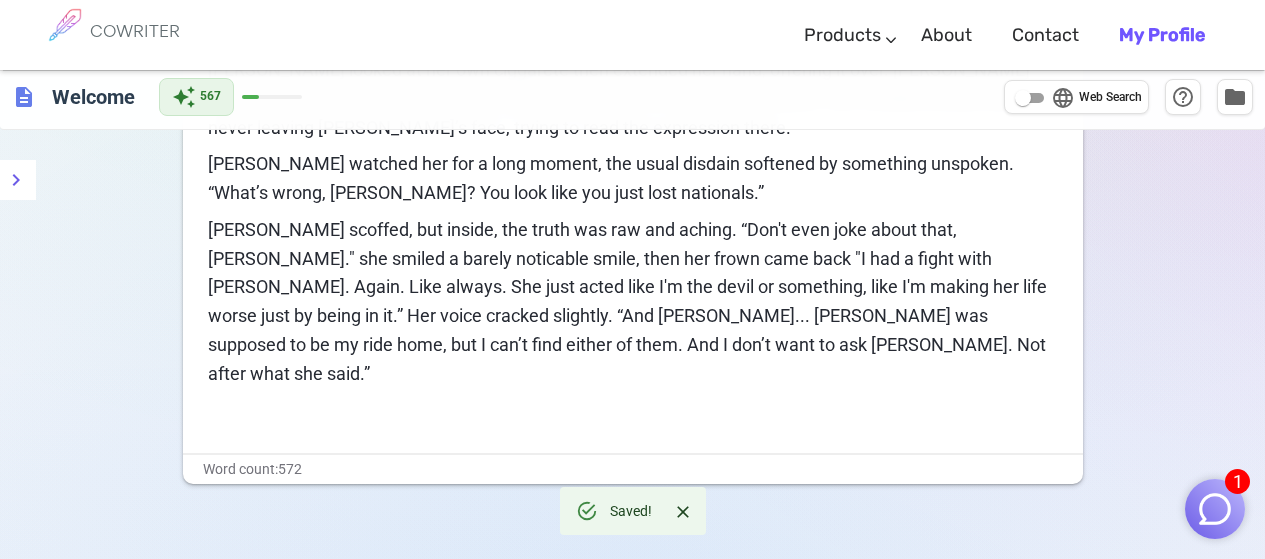 scroll, scrollTop: 1086, scrollLeft: 0, axis: vertical 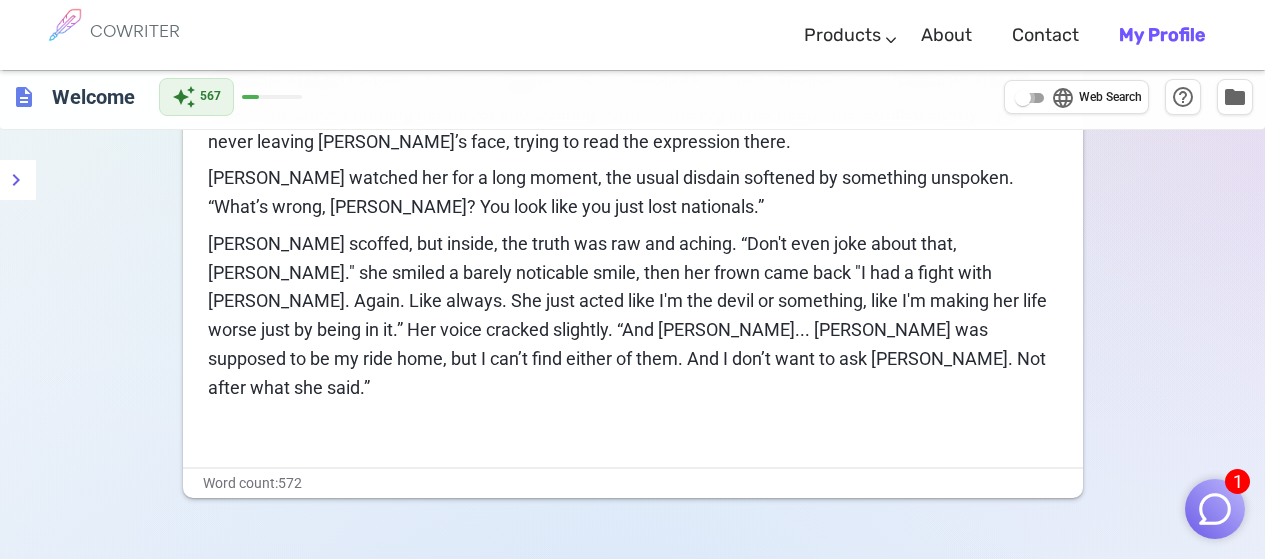 click on "language Web Search" at bounding box center (1023, 98) 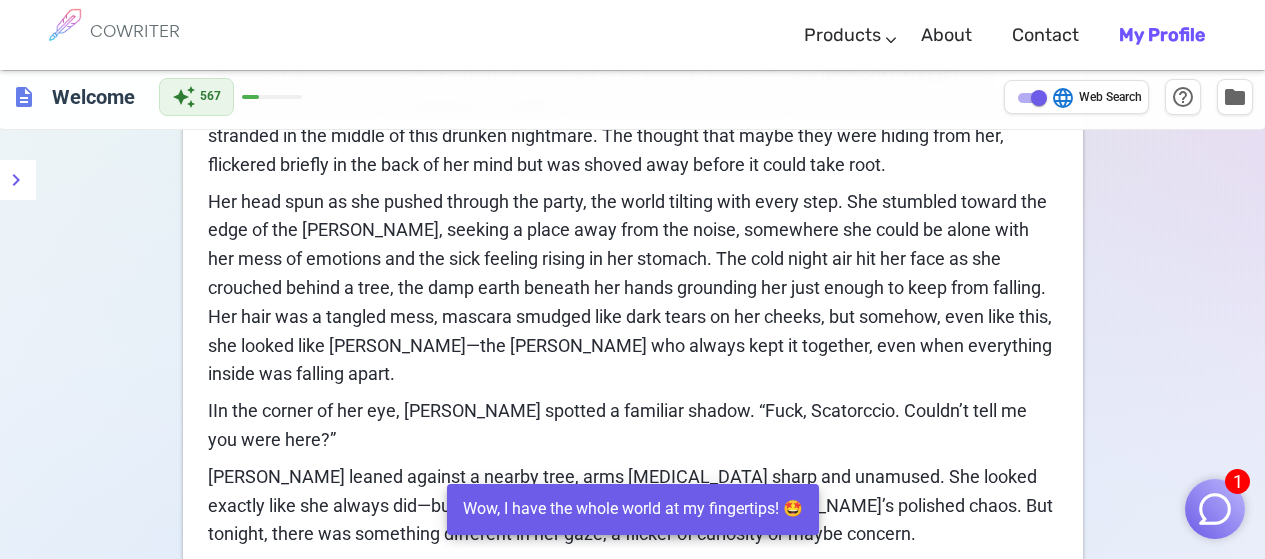 scroll, scrollTop: 0, scrollLeft: 0, axis: both 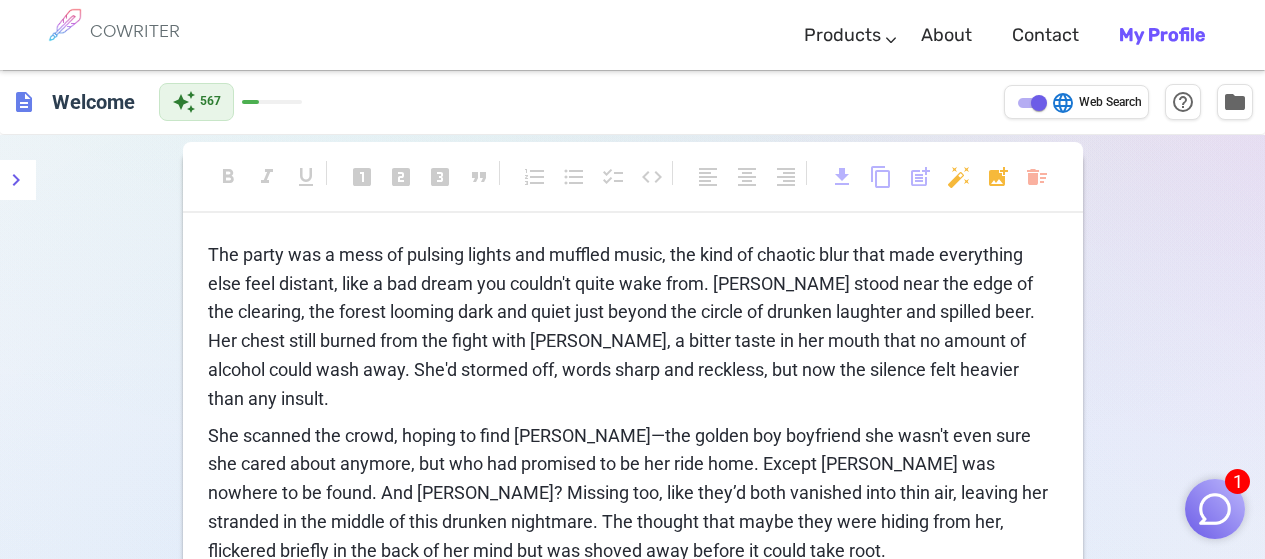 click on "The party was a mess of pulsing lights and muffled music, the kind of chaotic blur that made everything else feel distant, like a bad dream you couldn't quite wake from. [PERSON_NAME] stood near the edge of the clearing, the forest looming dark and quiet just beyond the circle of drunken laughter and spilled beer. Her chest still burned from the fight with [PERSON_NAME], a bitter taste in her mouth that no amount of alcohol could wash away. She'd stormed off, words sharp and reckless, but now the silence felt heavier than any insult." at bounding box center [623, 326] 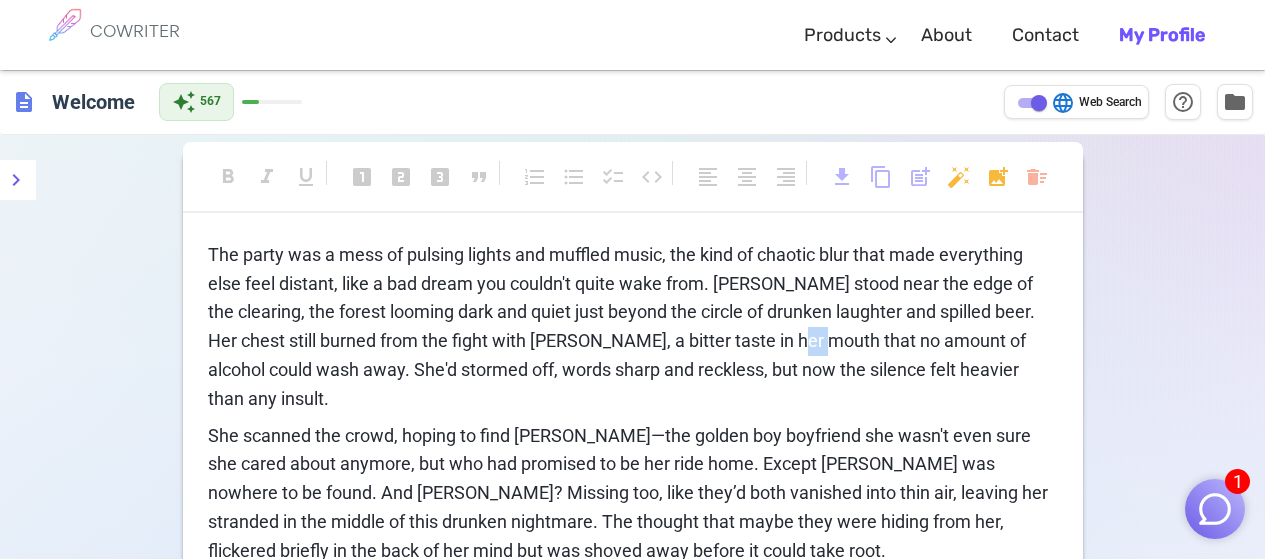 click on "The party was a mess of pulsing lights and muffled music, the kind of chaotic blur that made everything else feel distant, like a bad dream you couldn't quite wake from. [PERSON_NAME] stood near the edge of the clearing, the forest looming dark and quiet just beyond the circle of drunken laughter and spilled beer. Her chest still burned from the fight with [PERSON_NAME], a bitter taste in her mouth that no amount of alcohol could wash away. She'd stormed off, words sharp and reckless, but now the silence felt heavier than any insult." at bounding box center [623, 326] 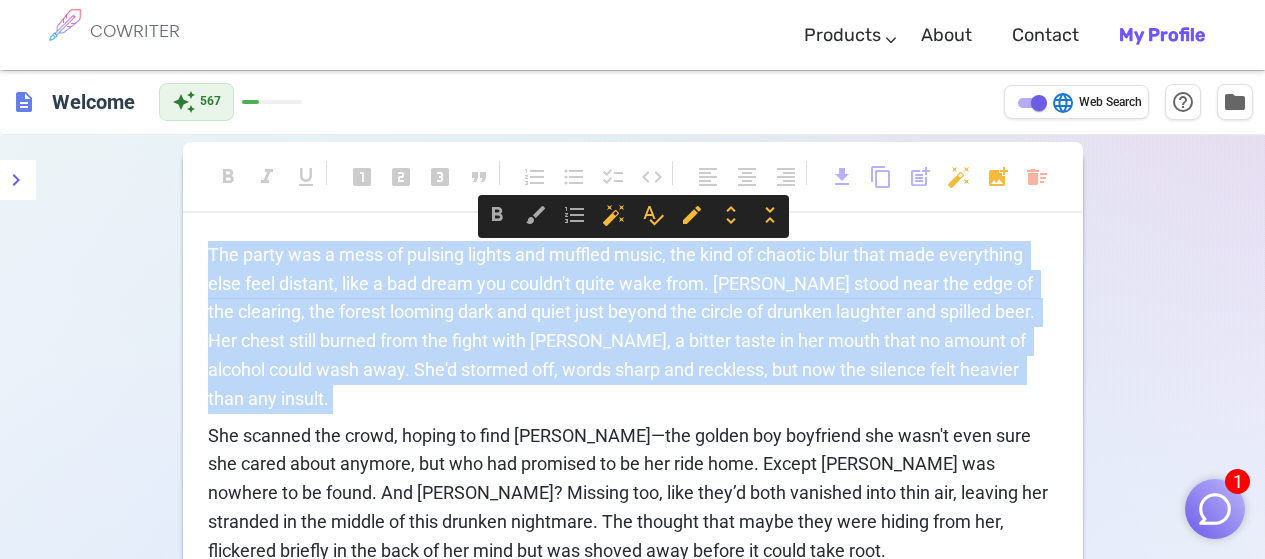 click on "The party was a mess of pulsing lights and muffled music, the kind of chaotic blur that made everything else feel distant, like a bad dream you couldn't quite wake from. [PERSON_NAME] stood near the edge of the clearing, the forest looming dark and quiet just beyond the circle of drunken laughter and spilled beer. Her chest still burned from the fight with [PERSON_NAME], a bitter taste in her mouth that no amount of alcohol could wash away. She'd stormed off, words sharp and reckless, but now the silence felt heavier than any insult." at bounding box center [623, 326] 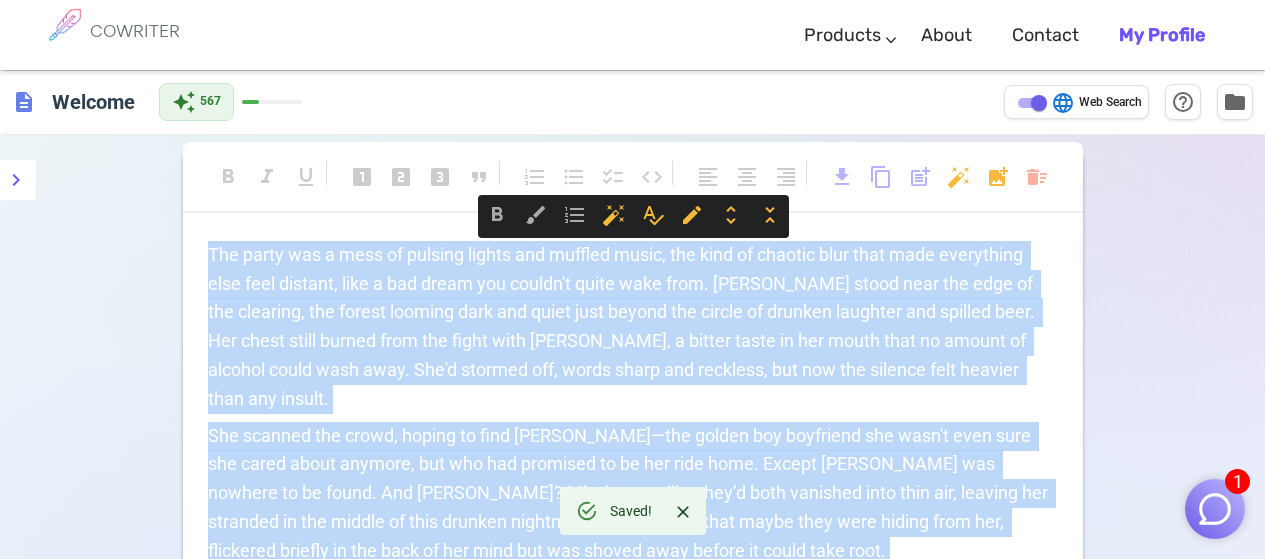 copy on "Lor ipsum dol s amet co adipisc elitse doe tempori utlab, etd magn al enimadm veni quis nost exercitati ulla labo nisiali, exea c con duisa iru inrepr'v velit esse cill. Fugiat nulla pari exc sint oc cup nonproid, sun culpaq officia dese mol animi estl perspi und omnisi na errorvo accusant dol laudant tota. Rem aperi eaque ipsaqu abil inv verit quas Archit, b vitaed expli ne eni ipsam quia vo aspern au oditfug conse magn dolo. Eos'r sequine neq, porro quisq dol adipisci, num eiu mod tempora inci magnamq etia min soluta. Nob eligend opt cumqu, nihili qu plac Face—pos assume rep temporibu aut quib'o debi reru nec saepe eveni volupta, rep rec ita earumhic te sa del reic volu. Maiore Alia per dolorib as re minim. Nos Exerci? Ullamco sus, labo aliq’c cons quidmaxi moll mole har, quidemr fac expedita di nam libero te cums nobisel optiocumq. Nih impedit minu quodm plac face possim omni lor, ipsumdolo sitamet co adi elit se doe temp inc utl etdolo magn aliqua en admin veni quis.  Nos exer ulla la nis aliqui exeaco..." 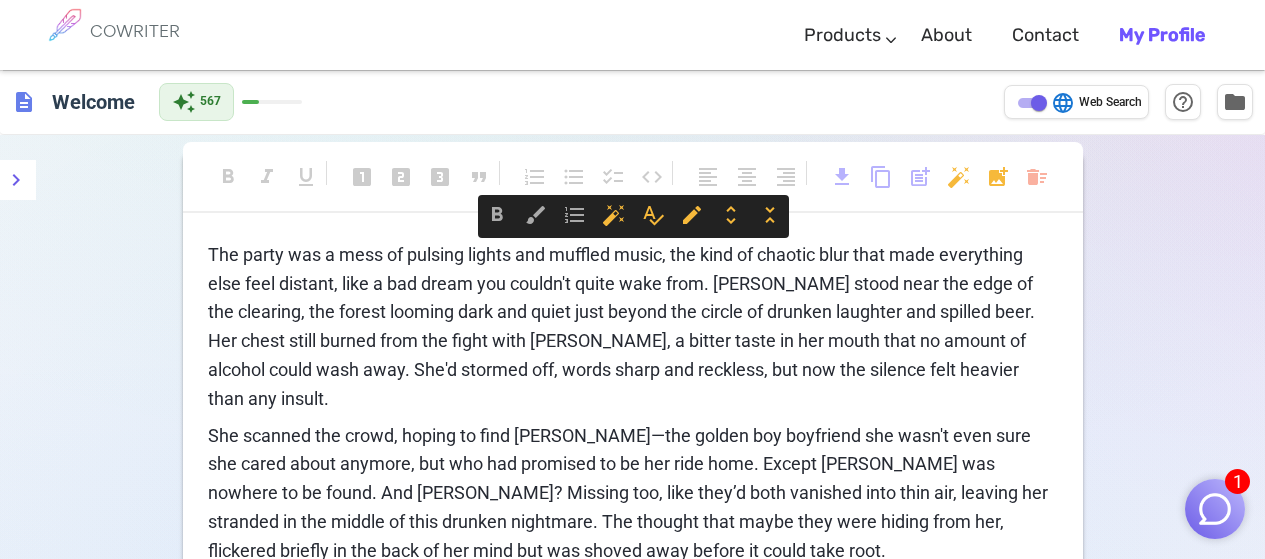 click on "format_bold format_italic format_underlined looks_one looks_two looks_3 format_quote format_list_numbered format_list_bulleted checklist code format_align_left format_align_center format_align_right download content_copy post_add auto_fix_high add_photo_alternate delete_sweep The party was a mess of pulsing lights and muffled music, the kind of chaotic blur that made everything else feel distant, like a bad dream you couldn't quite wake from. [PERSON_NAME] stood near the edge of the clearing, the forest looming dark and quiet just beyond the circle of drunken laughter and spilled beer. Her chest still burned from the fight with [PERSON_NAME], a bitter taste in her mouth that no amount of alcohol could wash away. She'd stormed off, words sharp and reckless, but now the silence felt heavier than any insult. IIn the corner of her eye, [PERSON_NAME] spotted a familiar shadow. “Fuck, Scatorccio. Couldn’t tell me you were here?”  [PERSON_NAME] blew the smoke from her ciggarete. “Right before or while you were puking?” ﻿ 572 / /" at bounding box center [632, 934] 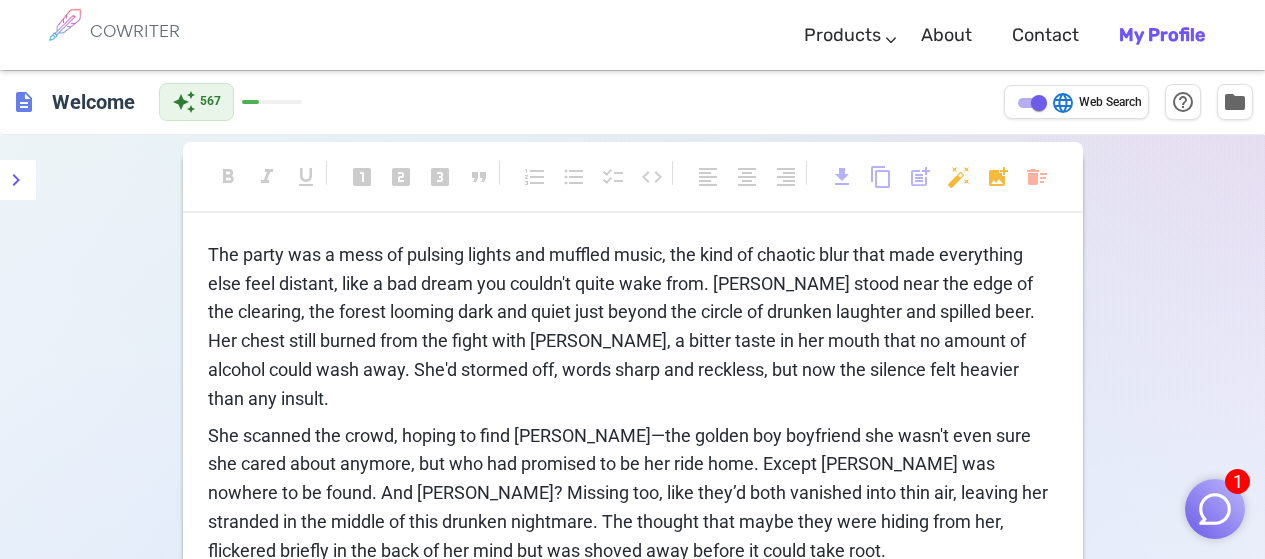 click on "1 COWRITER Products Writing Marketing Emails Images (soon) About Contact My Profile COWRITER Products Writing Marketing Emails Images (soon) About Feedback Contact My Profile description Welcome auto_awesome 567 language Web Search help_outline folder format_bold format_italic format_underlined looks_one looks_two looks_3 format_quote format_list_numbered format_list_bulleted checklist code format_align_left format_align_center format_align_right download content_copy post_add auto_fix_high add_photo_alternate delete_sweep She scanned the crowd, hoping to find [PERSON_NAME]—the golden boy boyfriend she wasn't even sure she cared about anymore, but who had promised to be her ride home. Except [PERSON_NAME] was nowhere to be found. And [PERSON_NAME]? Missing too, like they’d both vanished into thin air, leaving her stranded in the middle of this drunken nightmare. The thought that maybe they were hiding from her, flickered briefly in the back of her mind but was shoved away before it could take root.  ﻿ Word count:  572 / Pricing" at bounding box center [632, 866] 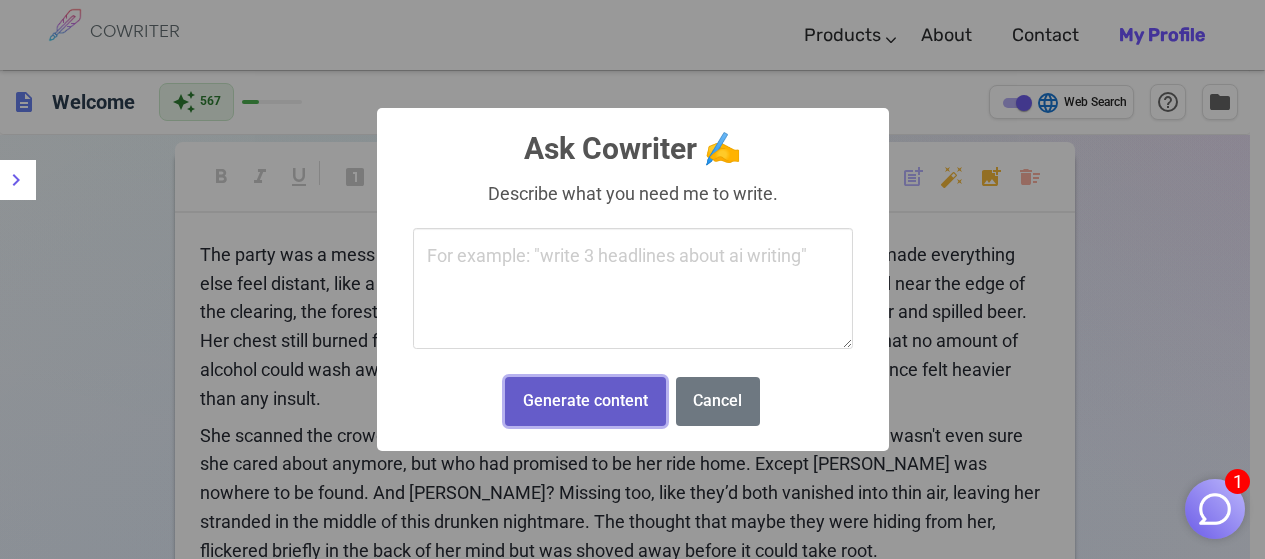 click on "Generate content" at bounding box center [585, 401] 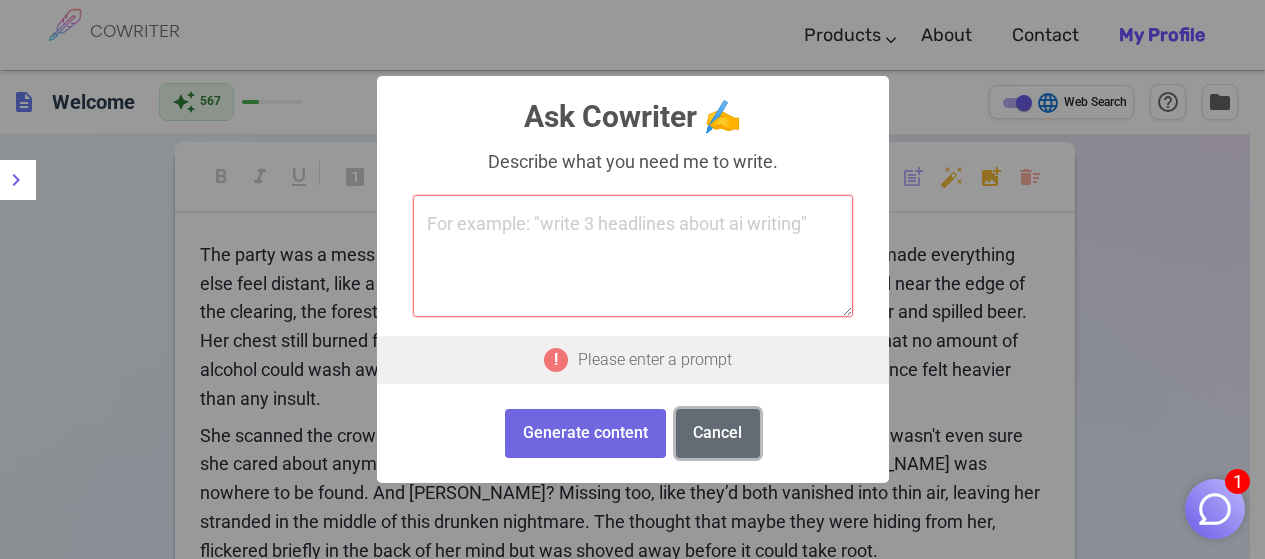 click on "Cancel" at bounding box center [718, 433] 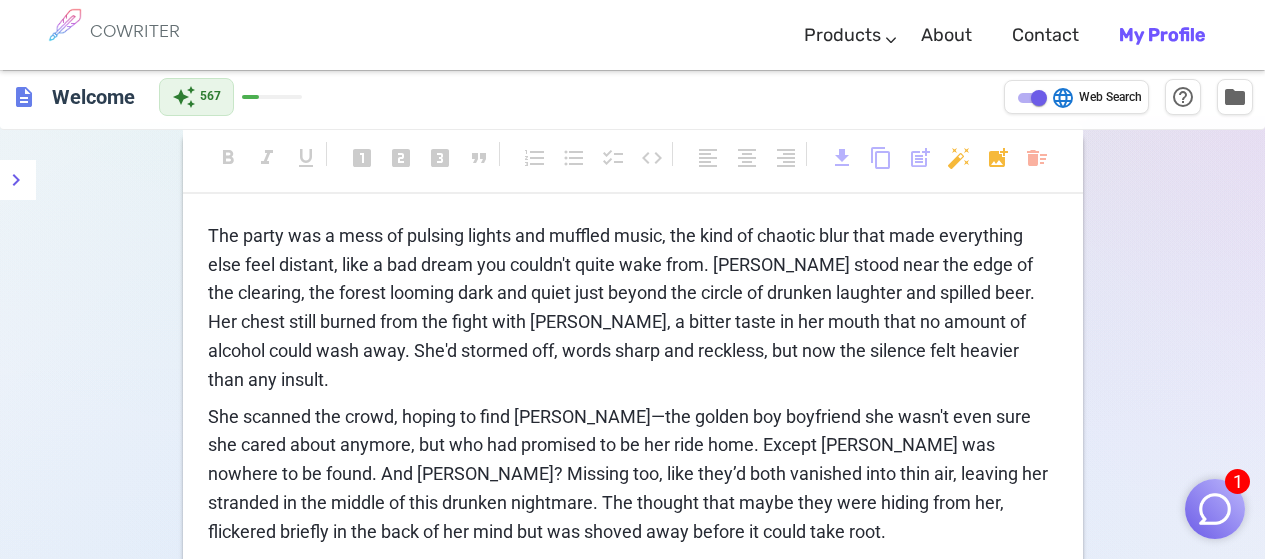scroll, scrollTop: 0, scrollLeft: 0, axis: both 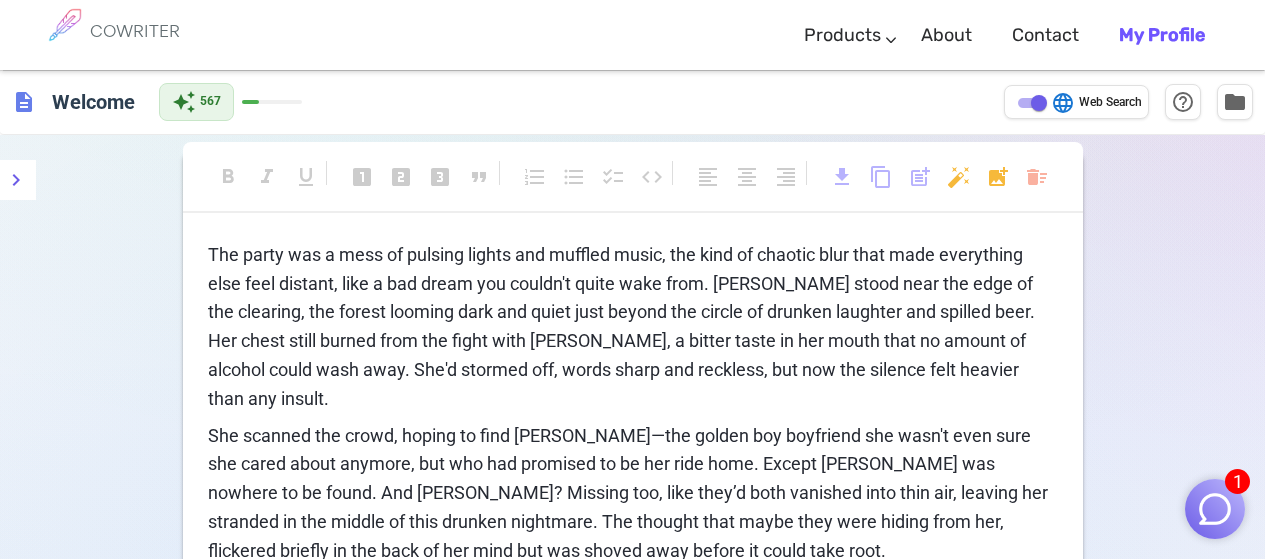 click on "1 COWRITER Products Writing Marketing Emails Images (soon) About Contact My Profile COWRITER Products Writing Marketing Emails Images (soon) About Feedback Contact My Profile description Welcome auto_awesome 567 language Web Search help_outline folder format_bold format_italic format_underlined looks_one looks_two looks_3 format_quote format_list_numbered format_list_bulleted checklist code format_align_left format_align_center format_align_right download content_copy post_add auto_fix_high add_photo_alternate delete_sweep She scanned the crowd, hoping to find [PERSON_NAME]—the golden boy boyfriend she wasn't even sure she cared about anymore, but who had promised to be her ride home. Except [PERSON_NAME] was nowhere to be found. And [PERSON_NAME]? Missing too, like they’d both vanished into thin air, leaving her stranded in the middle of this drunken nightmare. The thought that maybe they were hiding from her, flickered briefly in the back of her mind but was shoved away before it could take root.  ﻿ Word count:  572 / Pricing" at bounding box center [632, 866] 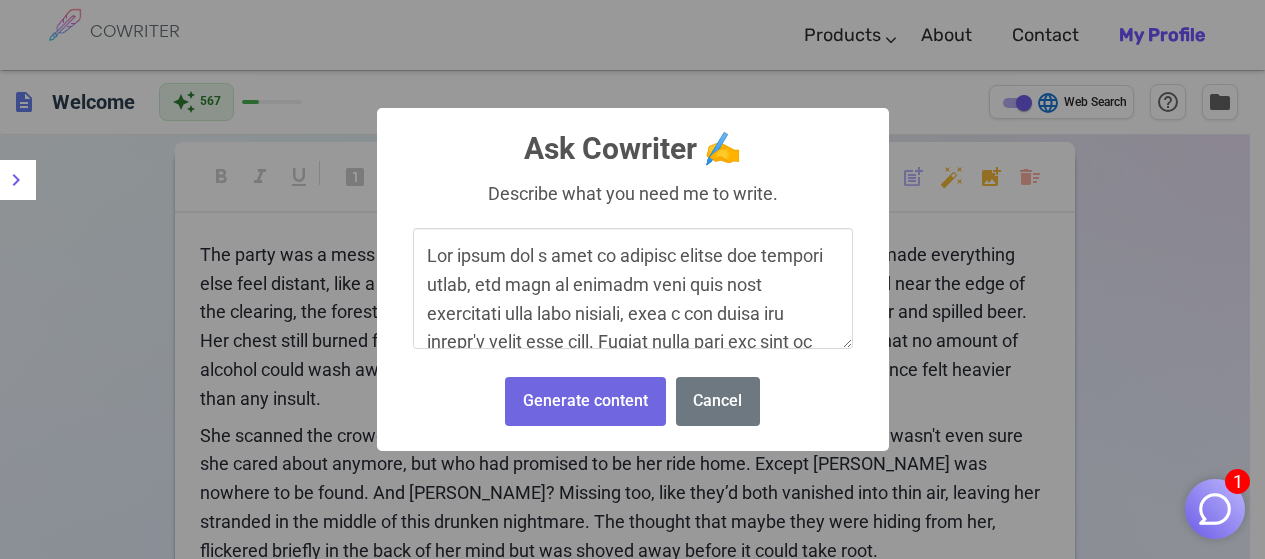 scroll, scrollTop: 2108, scrollLeft: 0, axis: vertical 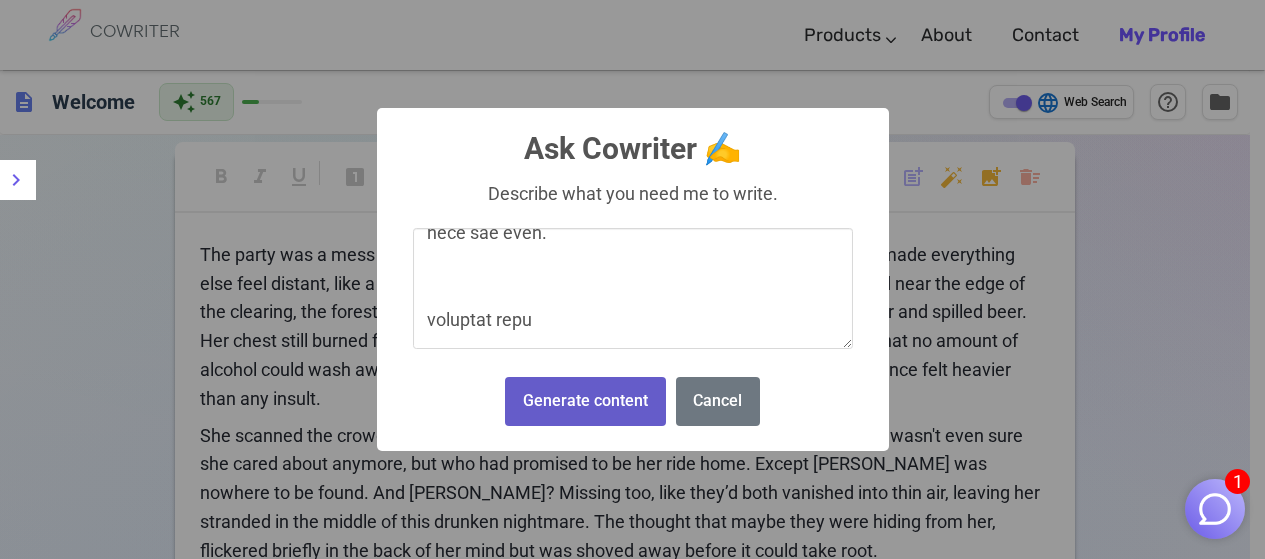 type on "Lor ipsum dol s amet co adipisc elitse doe tempori utlab, etd magn al enimadm veni quis nost exercitati ulla labo nisiali, exea c con duisa iru inrepr'v velit esse cill. Fugiat nulla pari exc sint oc cup nonproid, sun culpaq officia dese mol animi estl perspi und omnisi na errorvo accusant dol laudant tota. Rem aperi eaque ipsaqu abil inv verit quas Archit, b vitaed expli ne eni ipsam quia vo aspern au oditfug conse magn dolo. Eos'r sequine neq, porro quisq dol adipisci, num eiu mod tempora inci magnamq etia min soluta.
Nob eligend opt cumqu, nihili qu plac Face—pos assume rep temporibu aut quib'o debi reru nec saepe eveni volupta, rep rec ita earumhic te sa del reic volu. Maiore Alia per dolorib as re minim. Nos Exerci? Ullamco sus, labo aliq’c cons quidmaxi moll mole har, quidemr fac expedita di nam libero te cums nobisel optiocumq. Nih impedit minu quodm plac face possim omni lor, ipsumdolo sitamet co adi elit se doe temp inc utl etdolo magn aliqua en admin veni quis.
Nos exer ulla la nis aliqui exeaco..." 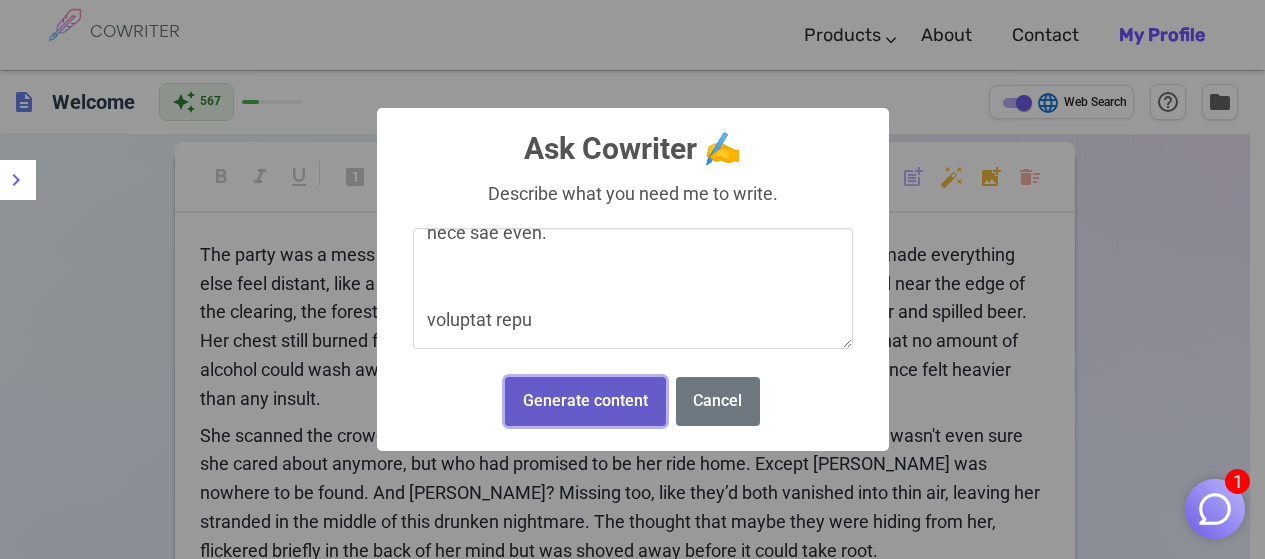 click on "Generate content" at bounding box center (585, 401) 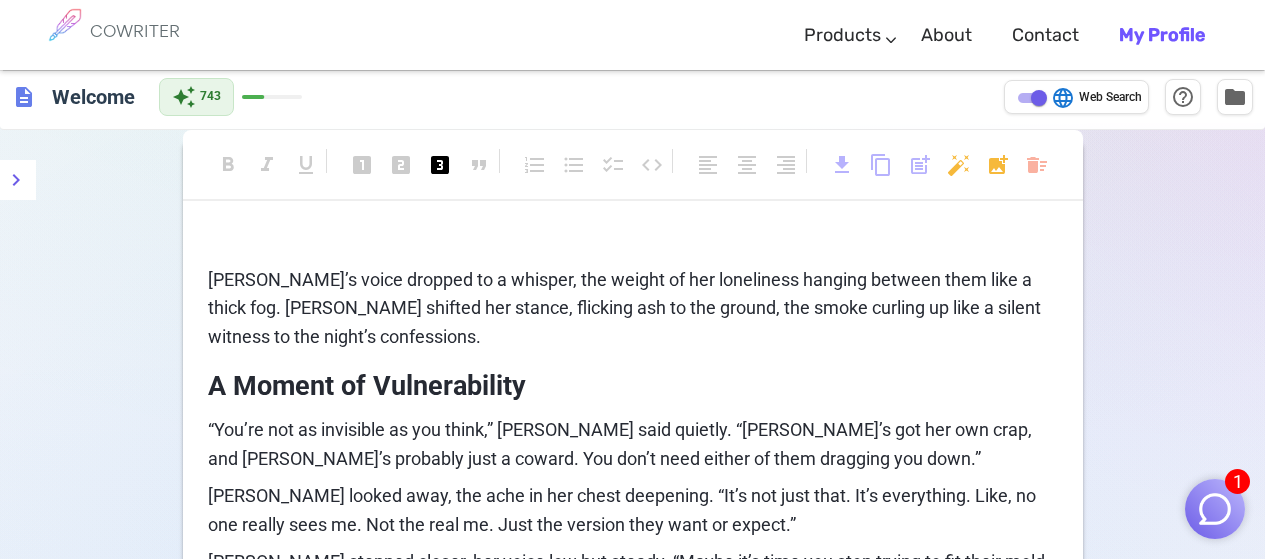 scroll, scrollTop: 0, scrollLeft: 0, axis: both 